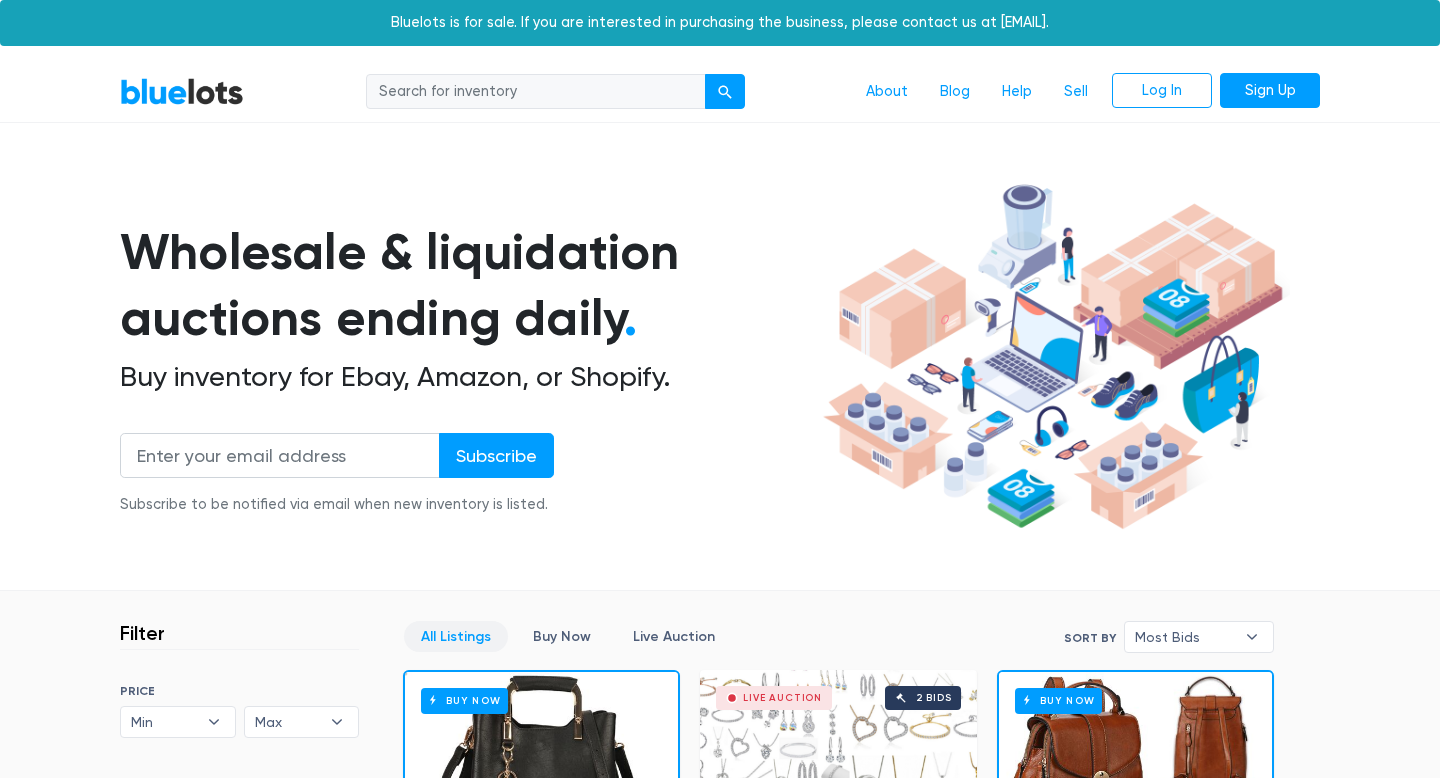 scroll, scrollTop: 0, scrollLeft: 0, axis: both 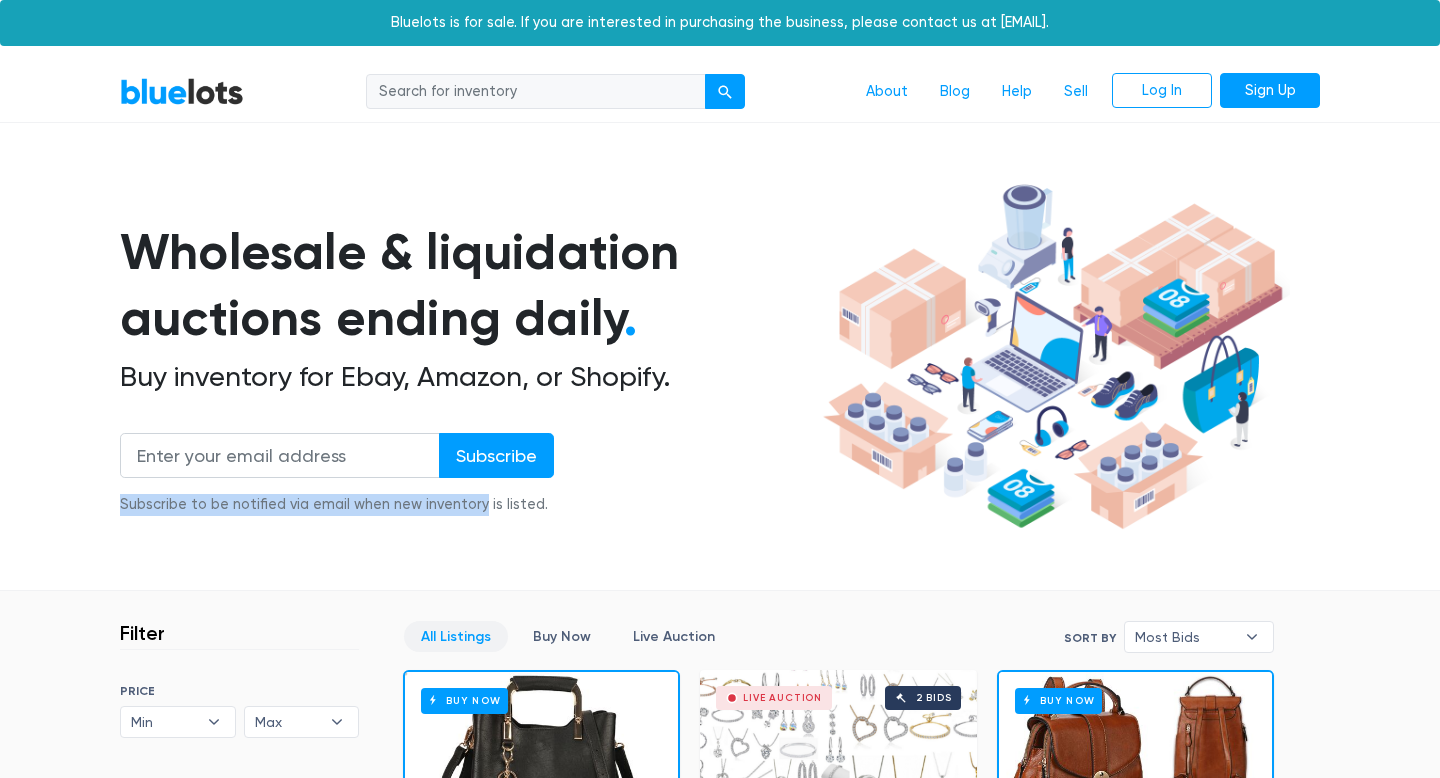 drag, startPoint x: 117, startPoint y: 506, endPoint x: 475, endPoint y: 506, distance: 358 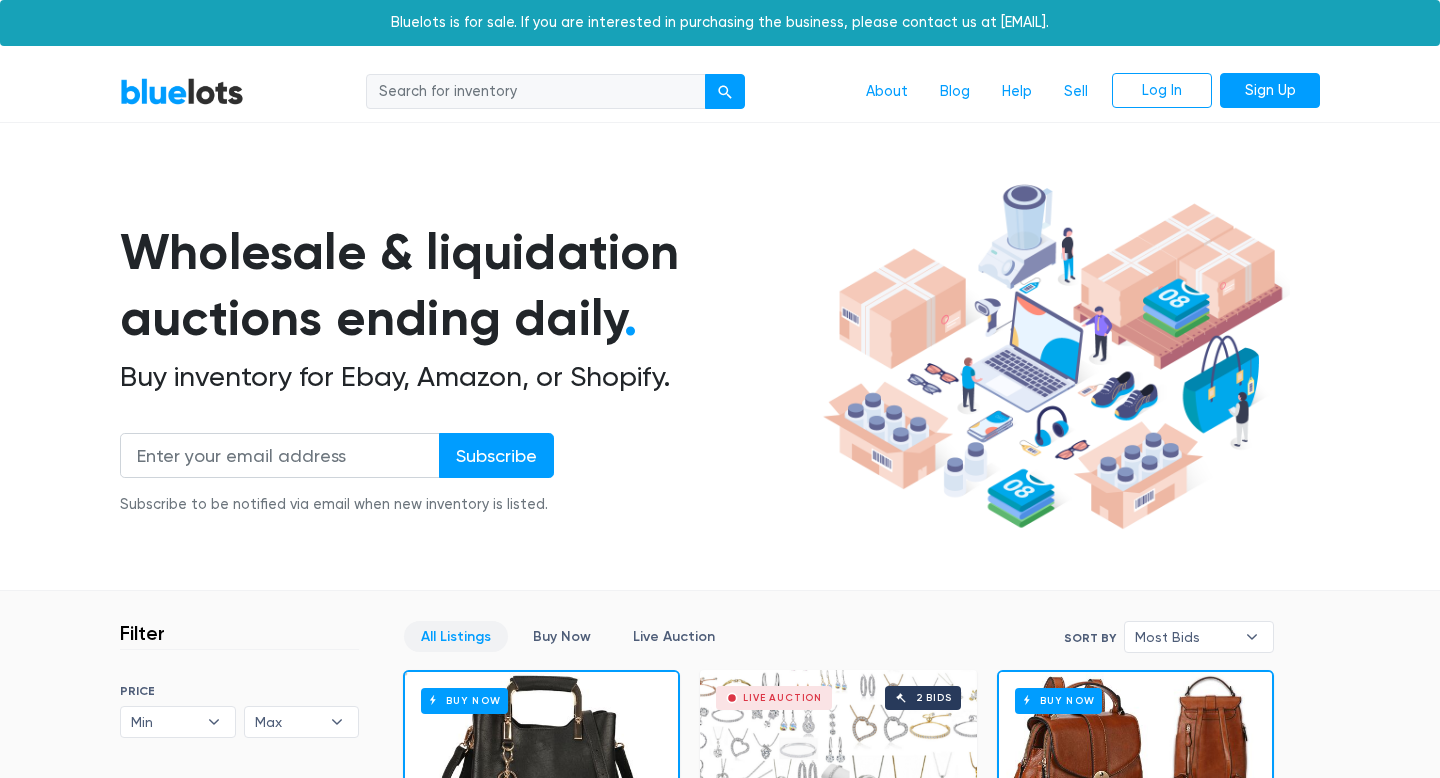 click on "Subscribe to be notified via email when new inventory is listed." at bounding box center (337, 505) 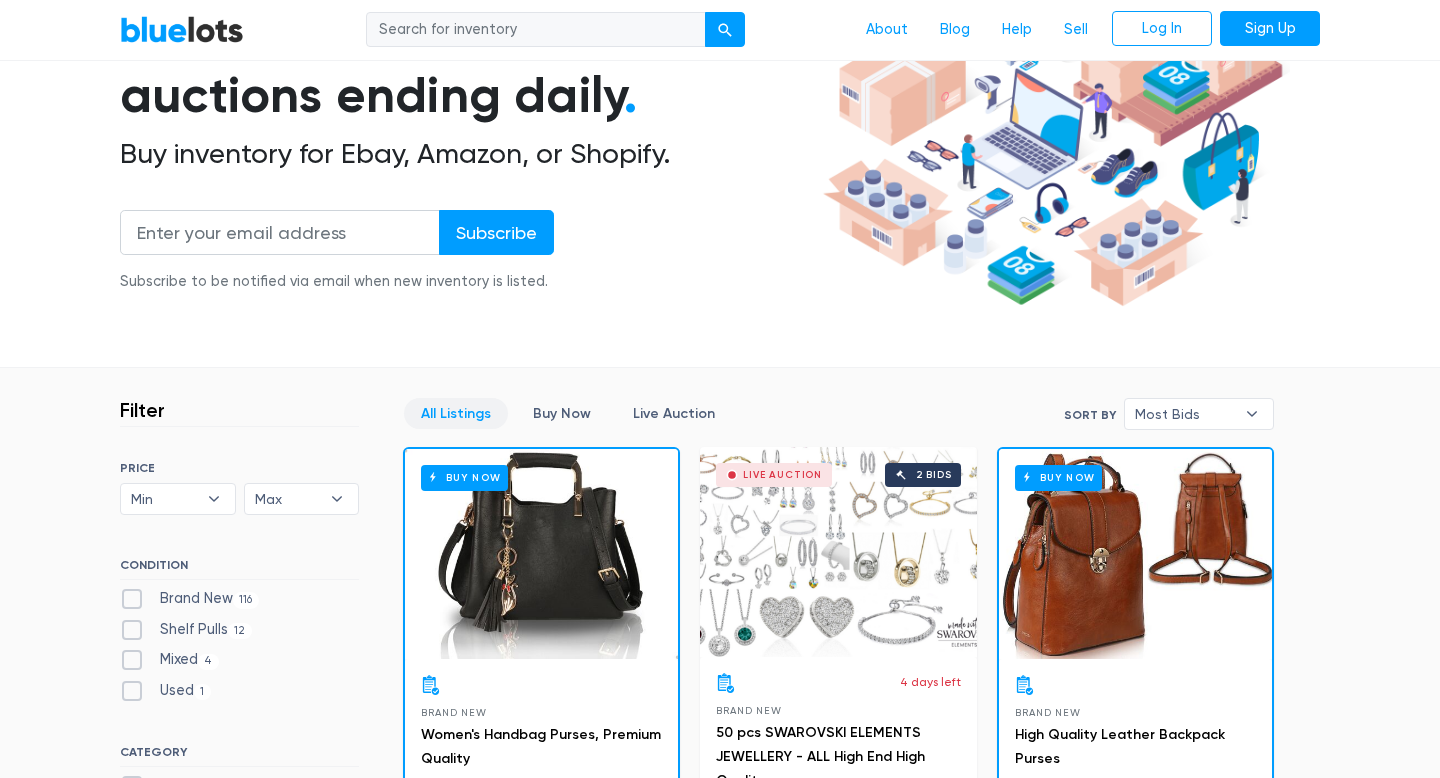scroll, scrollTop: 0, scrollLeft: 0, axis: both 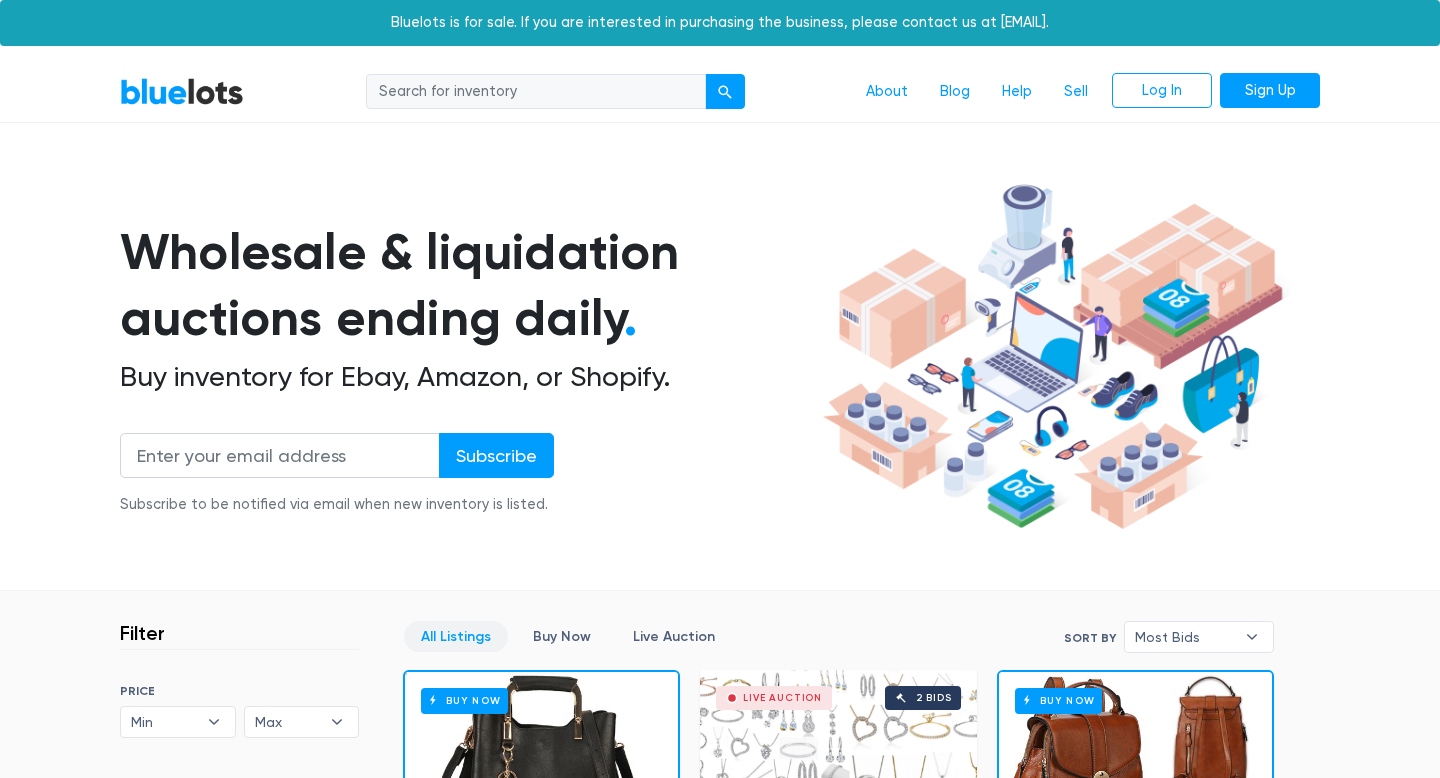 click at bounding box center [536, 92] 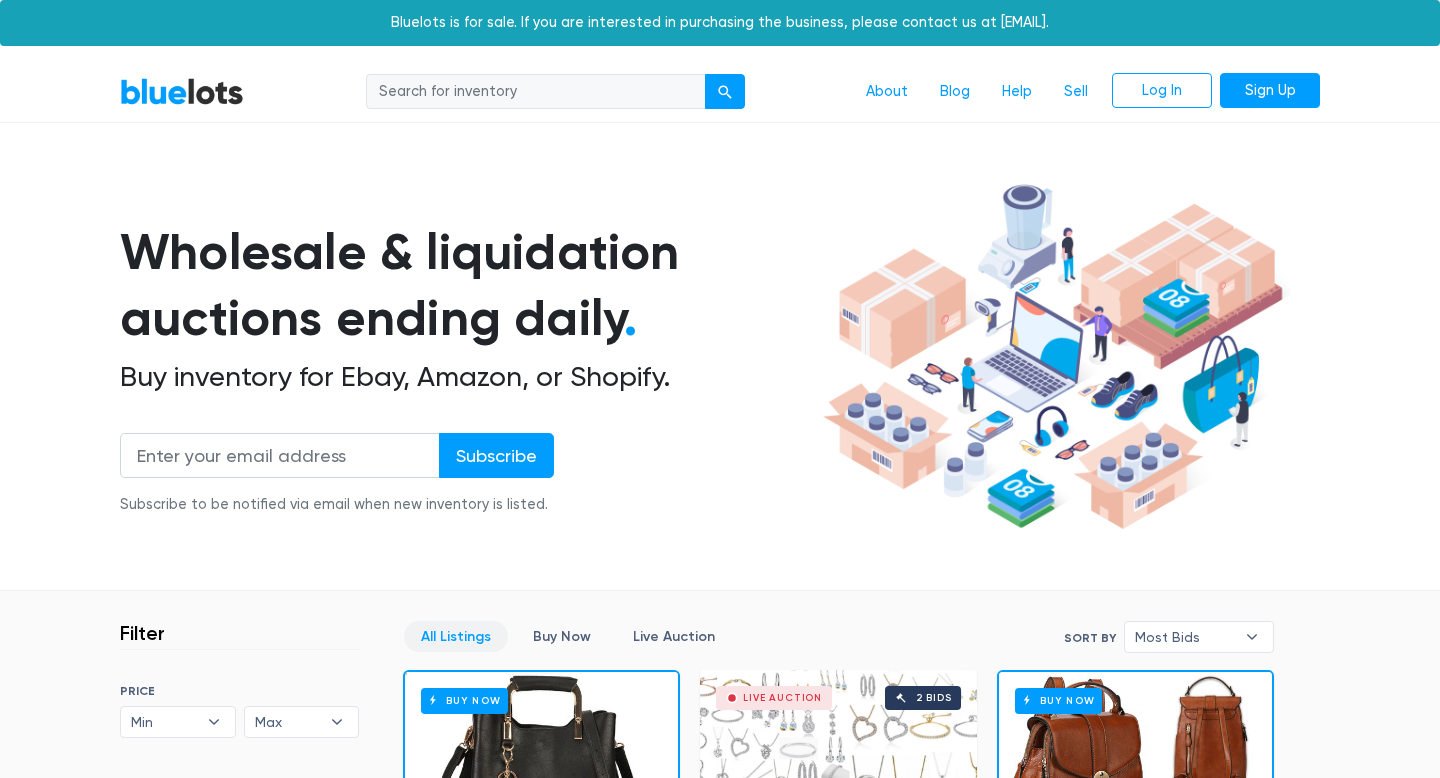 click on "About
Blog
Help
Sell
Log In
Sign Up" at bounding box center (790, 92) 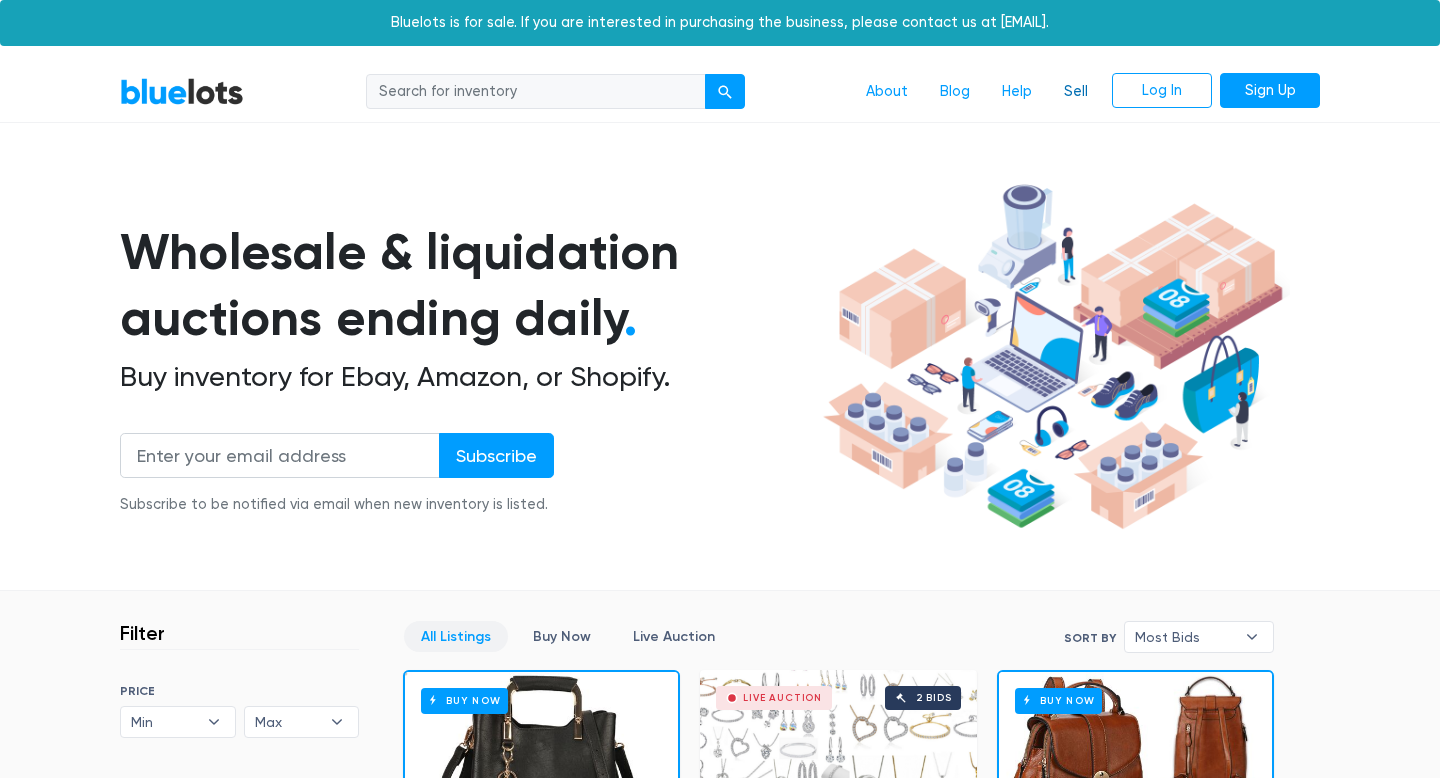 click on "Sell" at bounding box center (1076, 92) 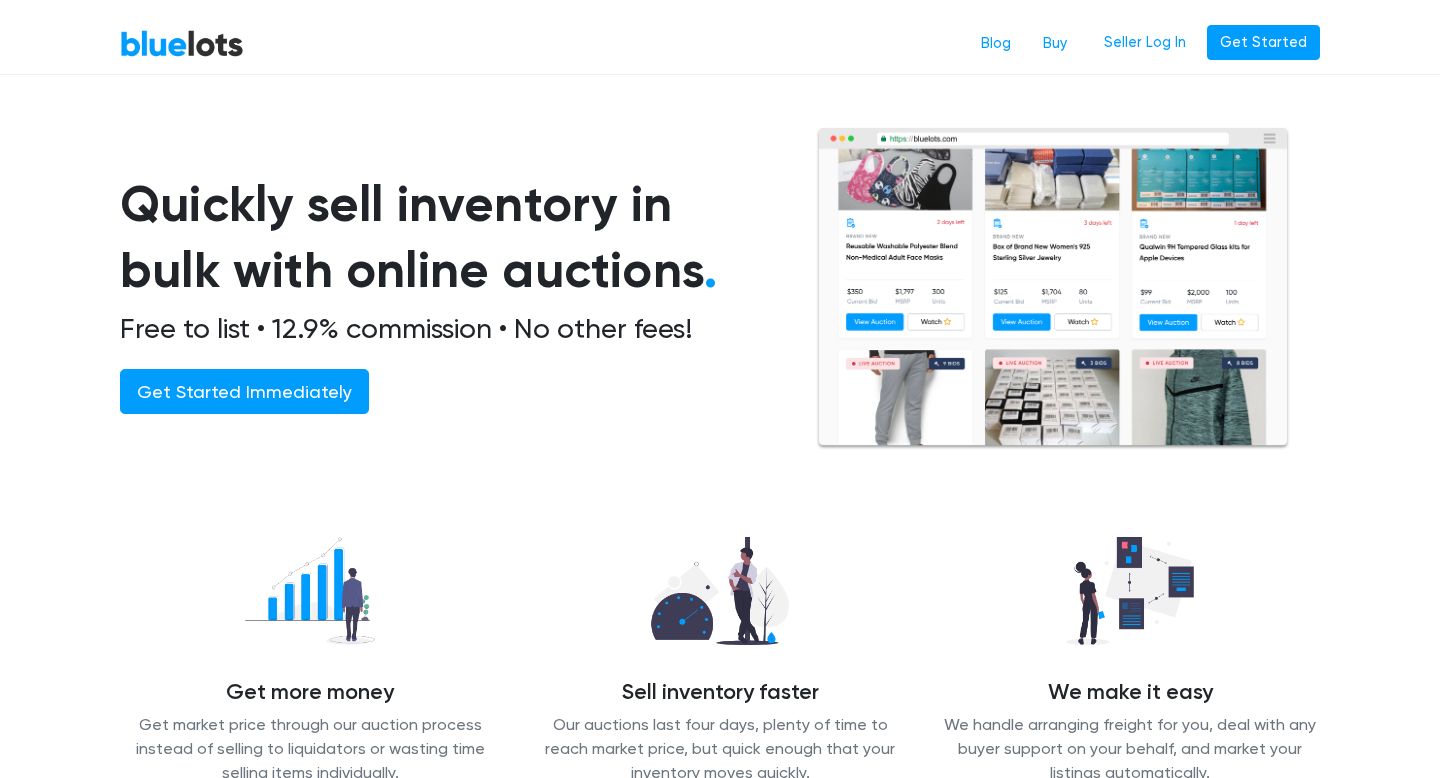 scroll, scrollTop: 7, scrollLeft: 0, axis: vertical 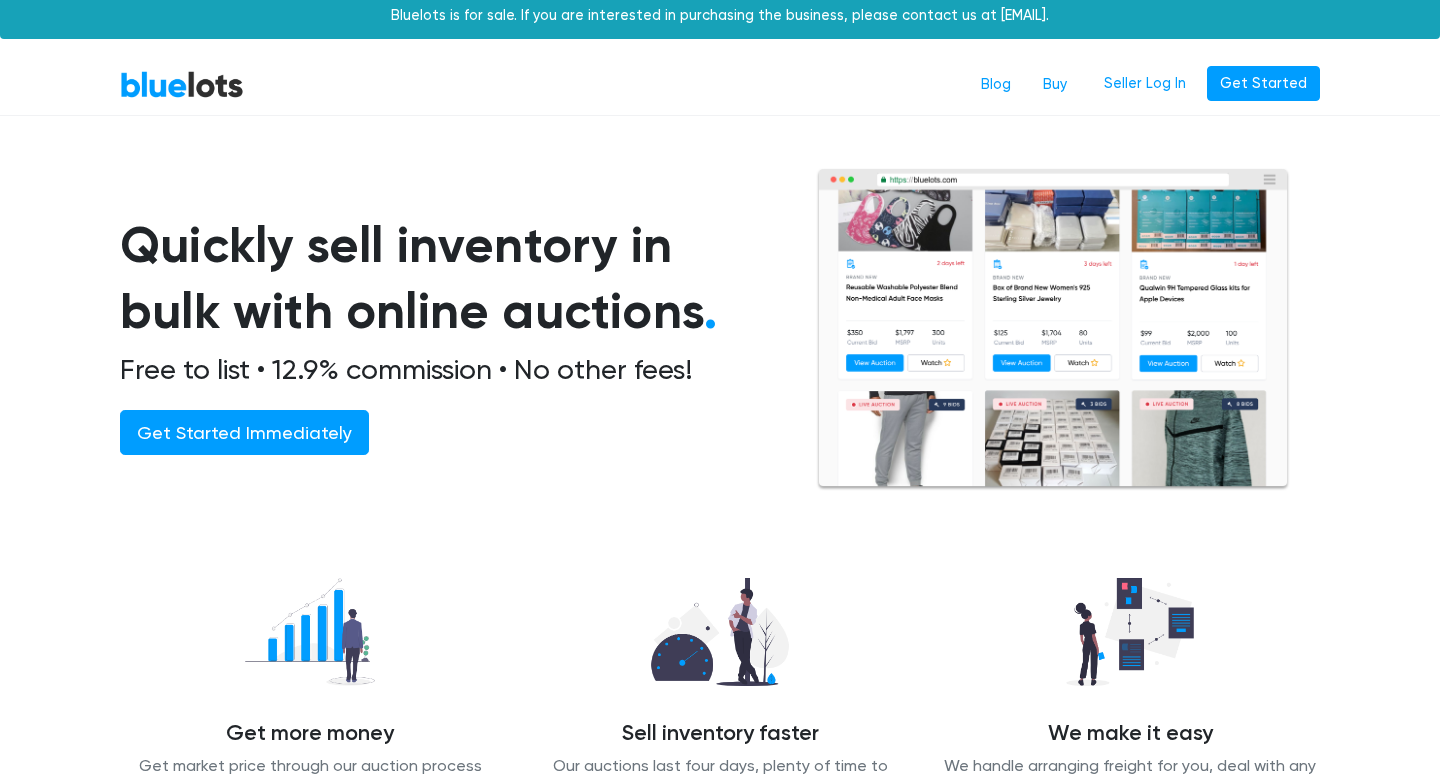 drag, startPoint x: 130, startPoint y: 236, endPoint x: 659, endPoint y: 334, distance: 538.0009 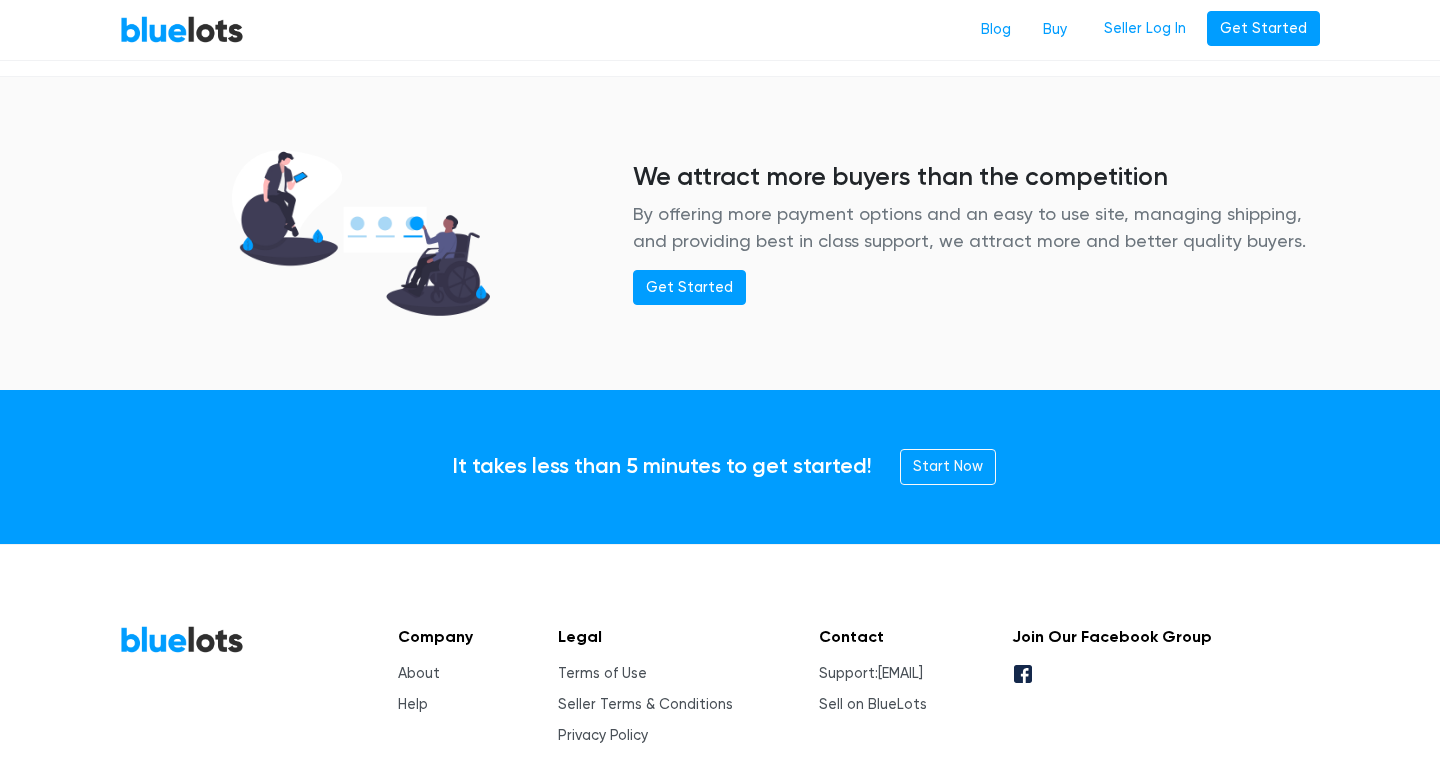 scroll, scrollTop: 2677, scrollLeft: 0, axis: vertical 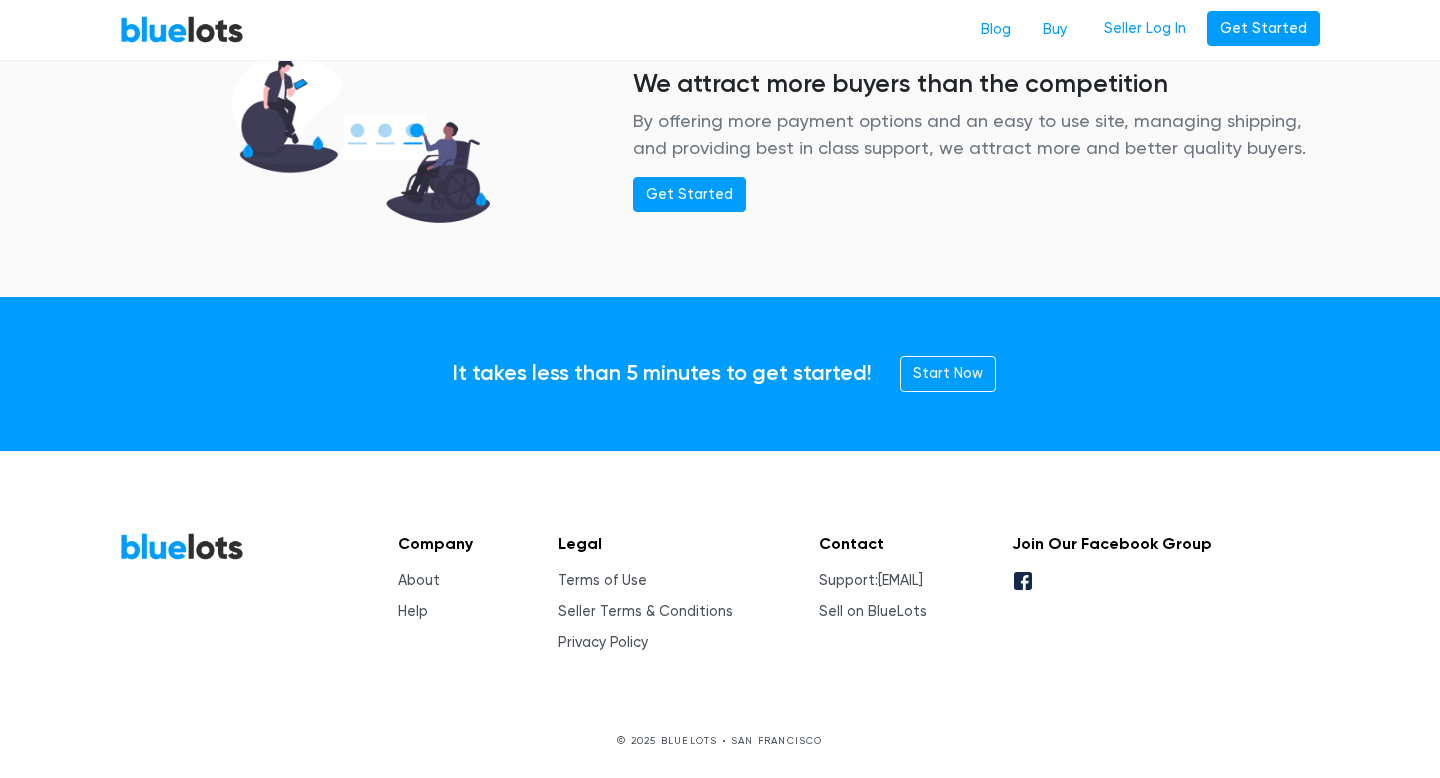 click on "BlueLots
Blog
Buy
Seller Log In
Get Started" at bounding box center (720, 30) 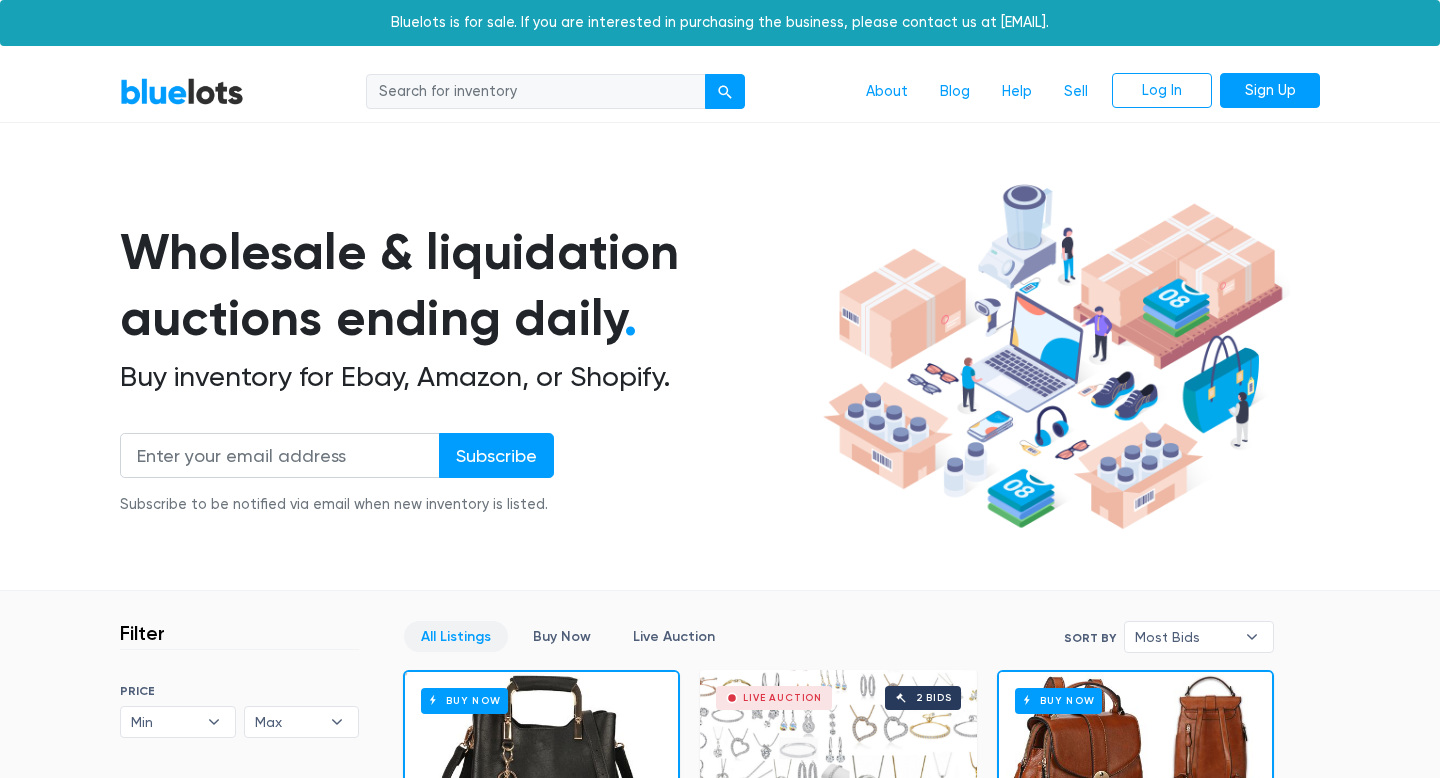 scroll, scrollTop: 0, scrollLeft: 0, axis: both 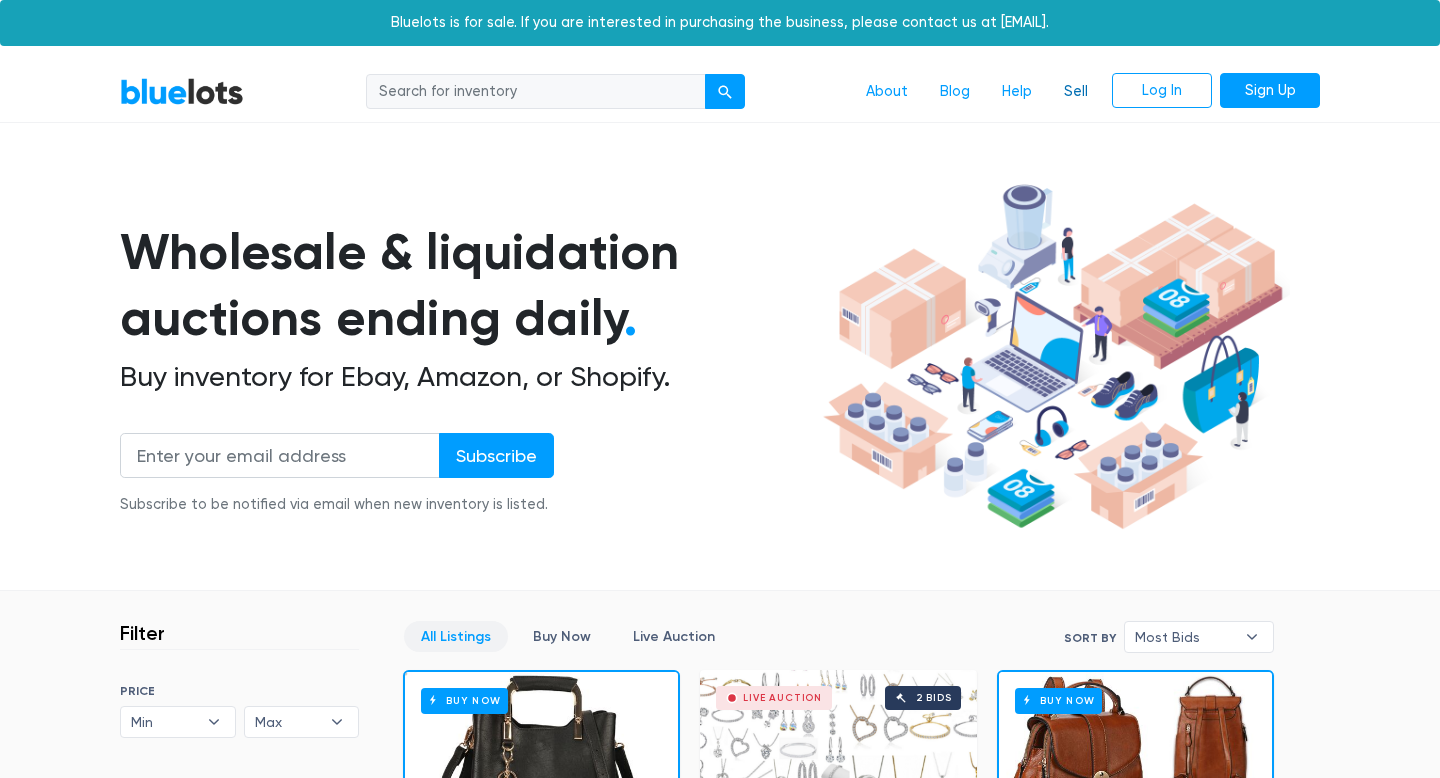 click on "Sell" at bounding box center (1076, 92) 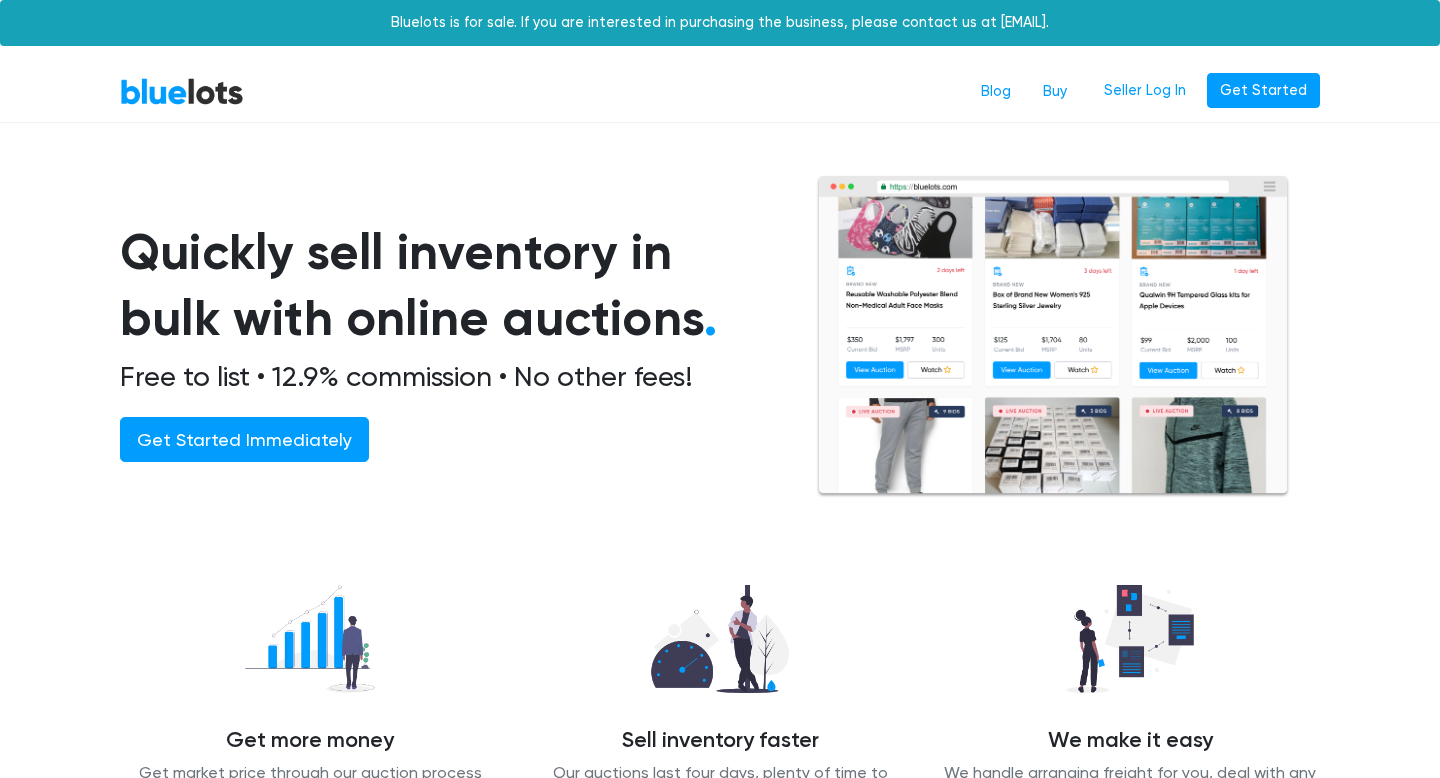 scroll, scrollTop: 0, scrollLeft: 0, axis: both 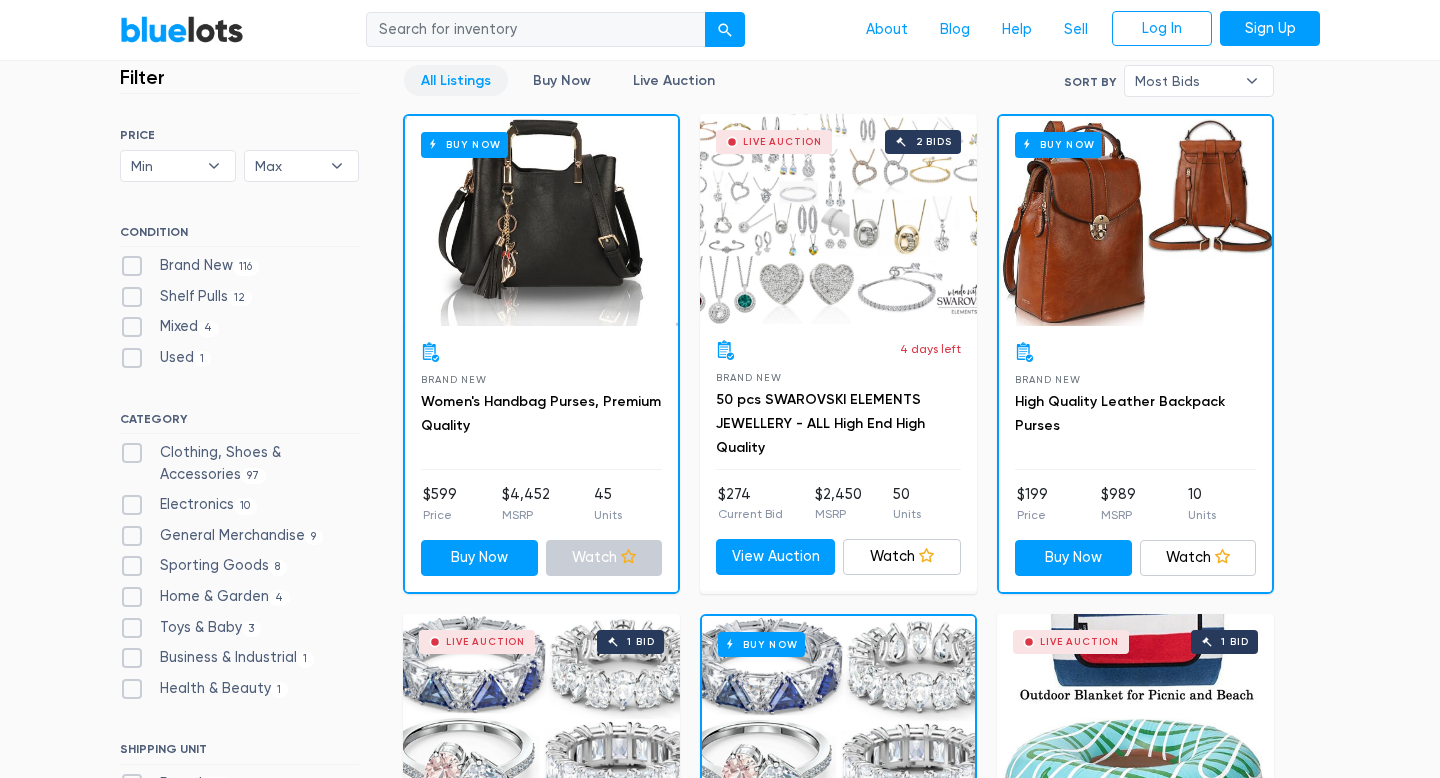 click on "Watch" at bounding box center (604, 558) 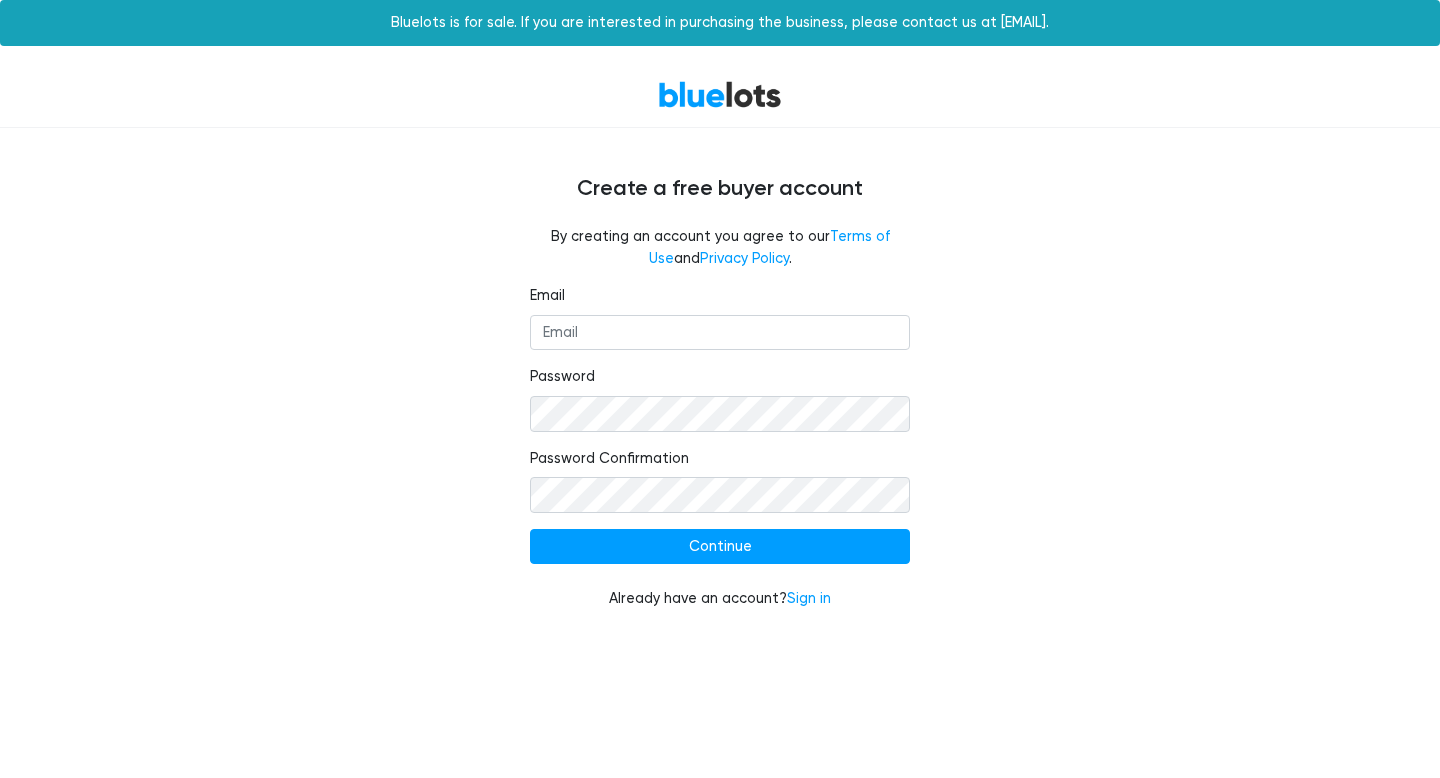 scroll, scrollTop: 0, scrollLeft: 0, axis: both 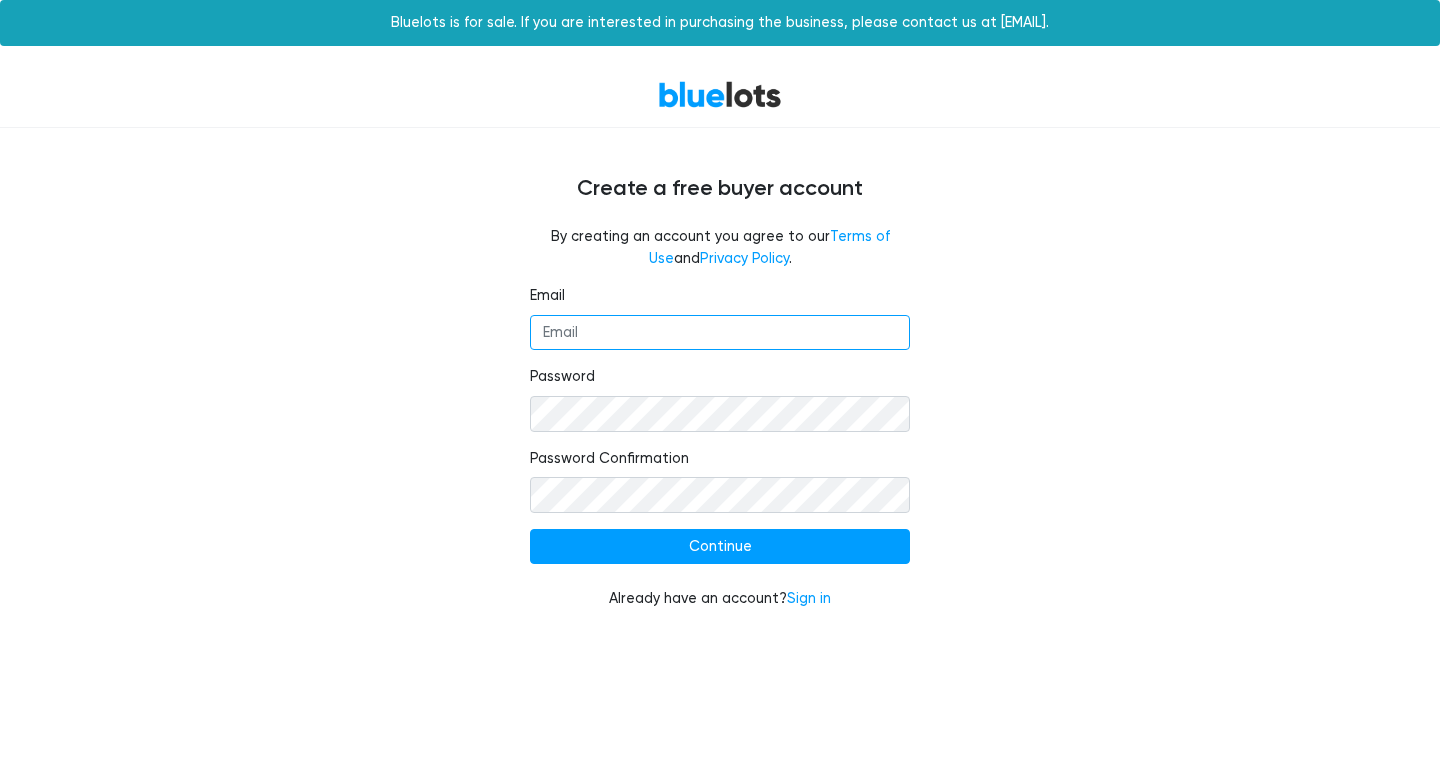 click on "Email" at bounding box center [720, 333] 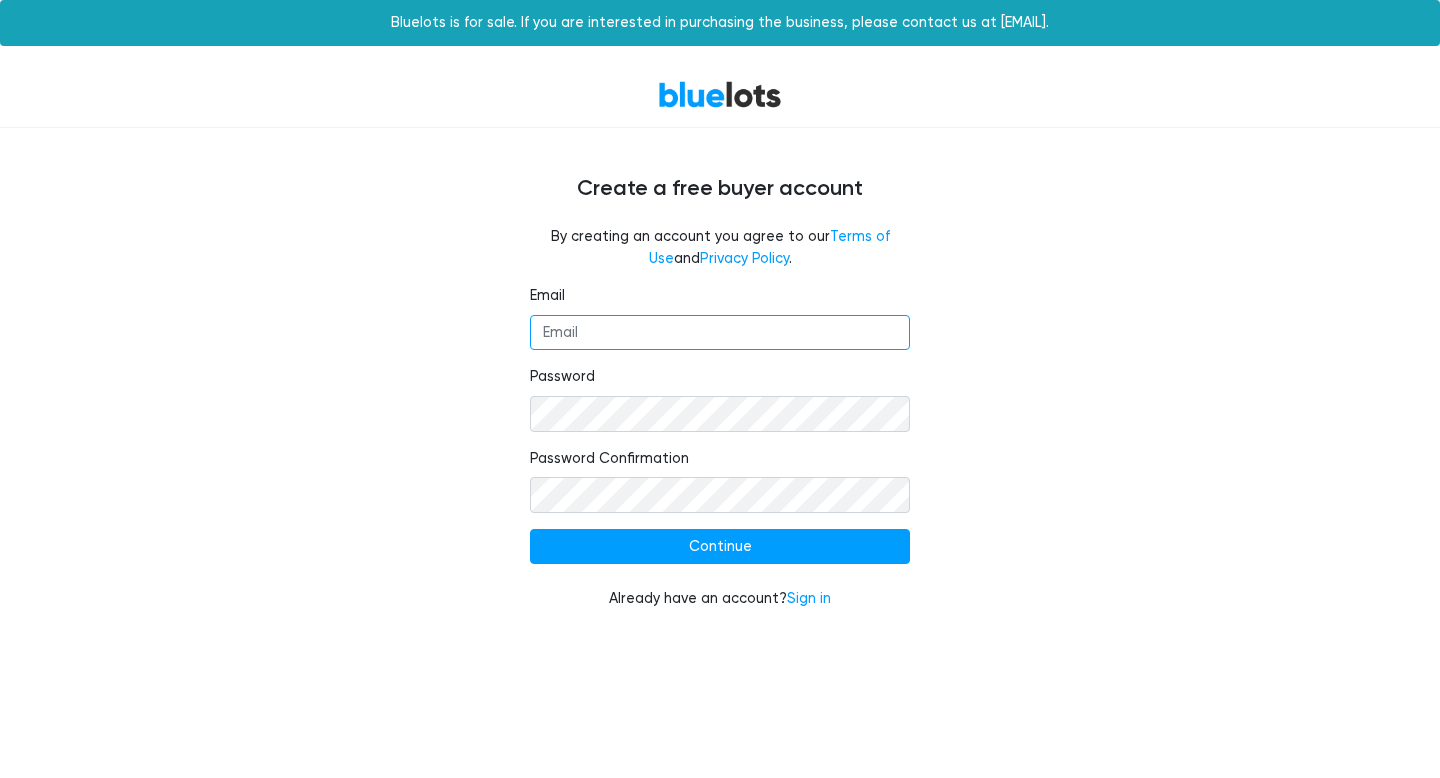 type on "[EMAIL]" 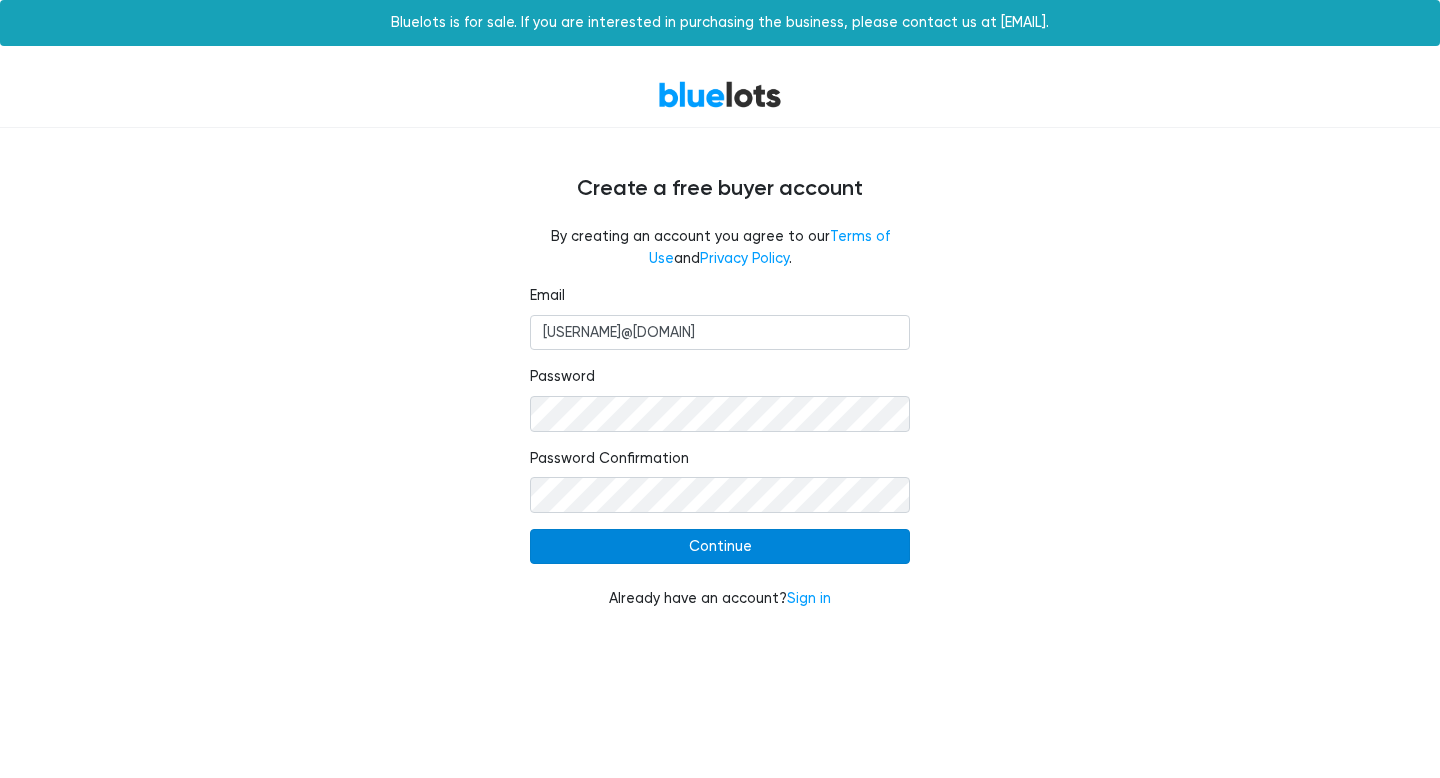 click on "Continue" at bounding box center (720, 547) 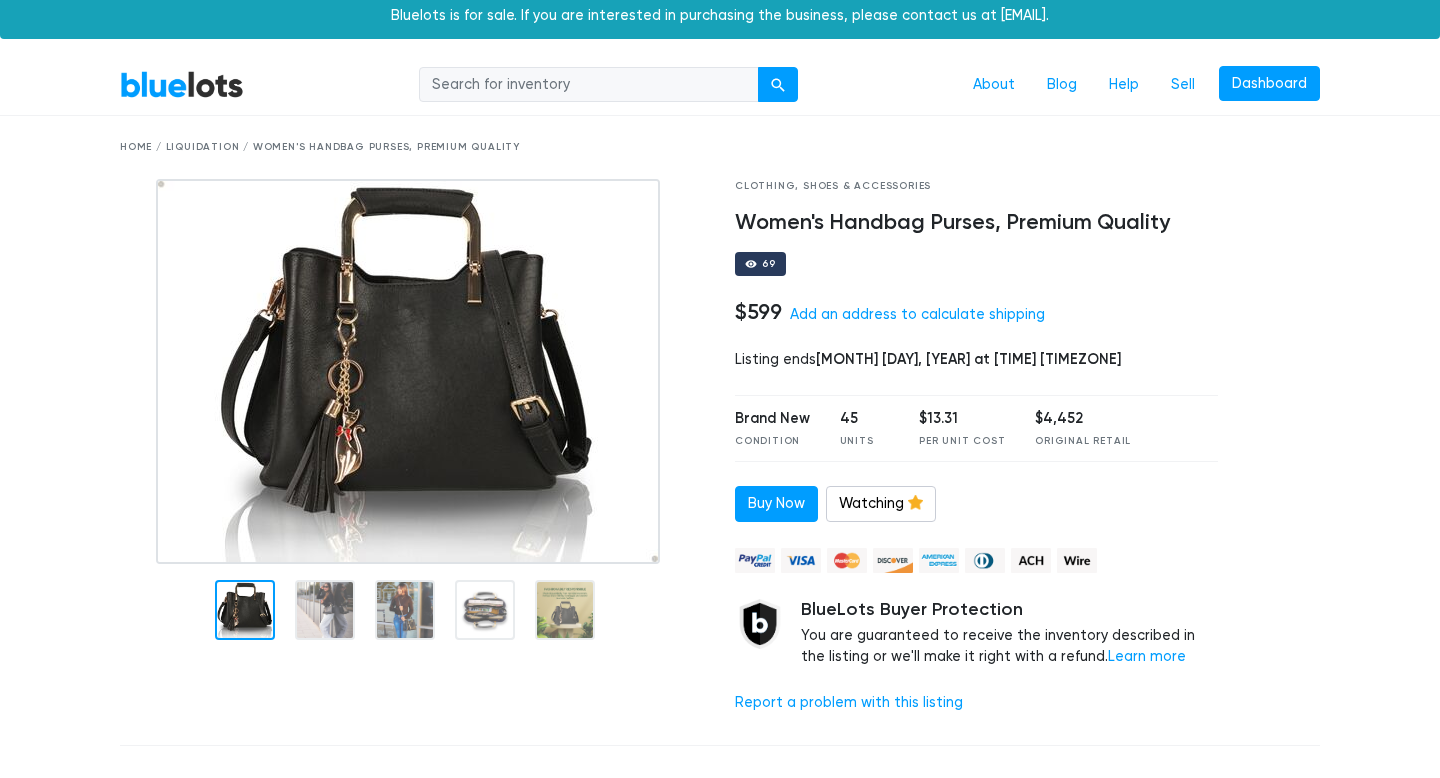scroll, scrollTop: 0, scrollLeft: 0, axis: both 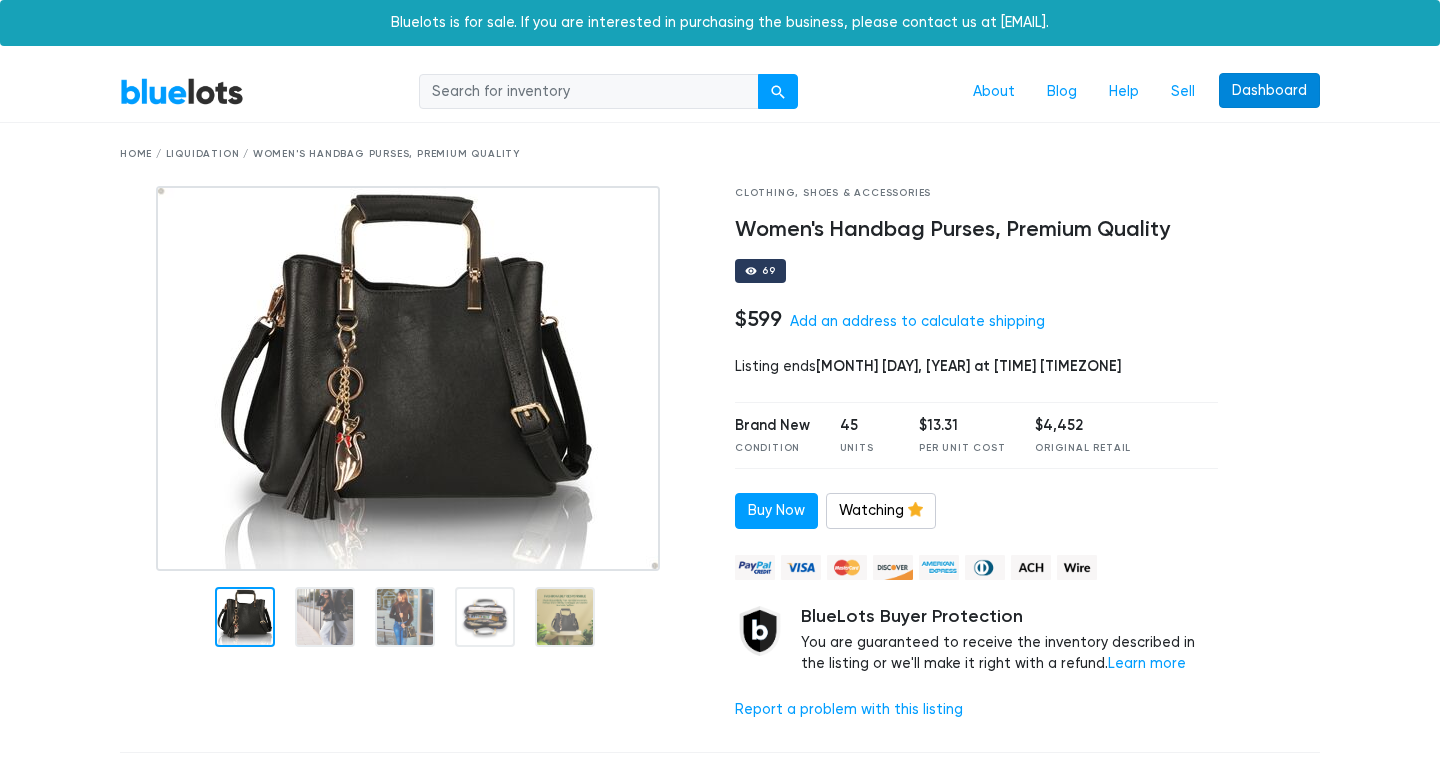 click on "Dashboard" at bounding box center (1269, 91) 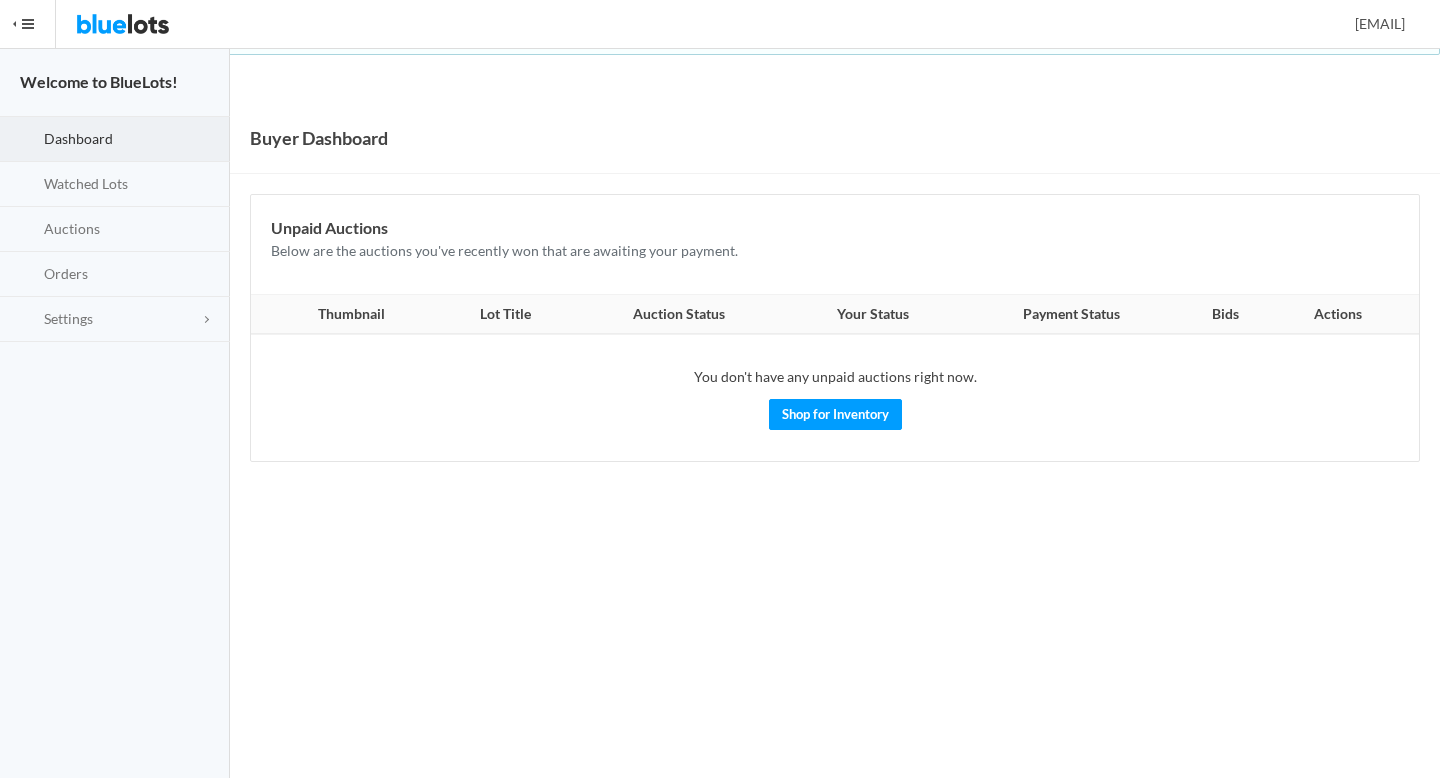scroll, scrollTop: 0, scrollLeft: 0, axis: both 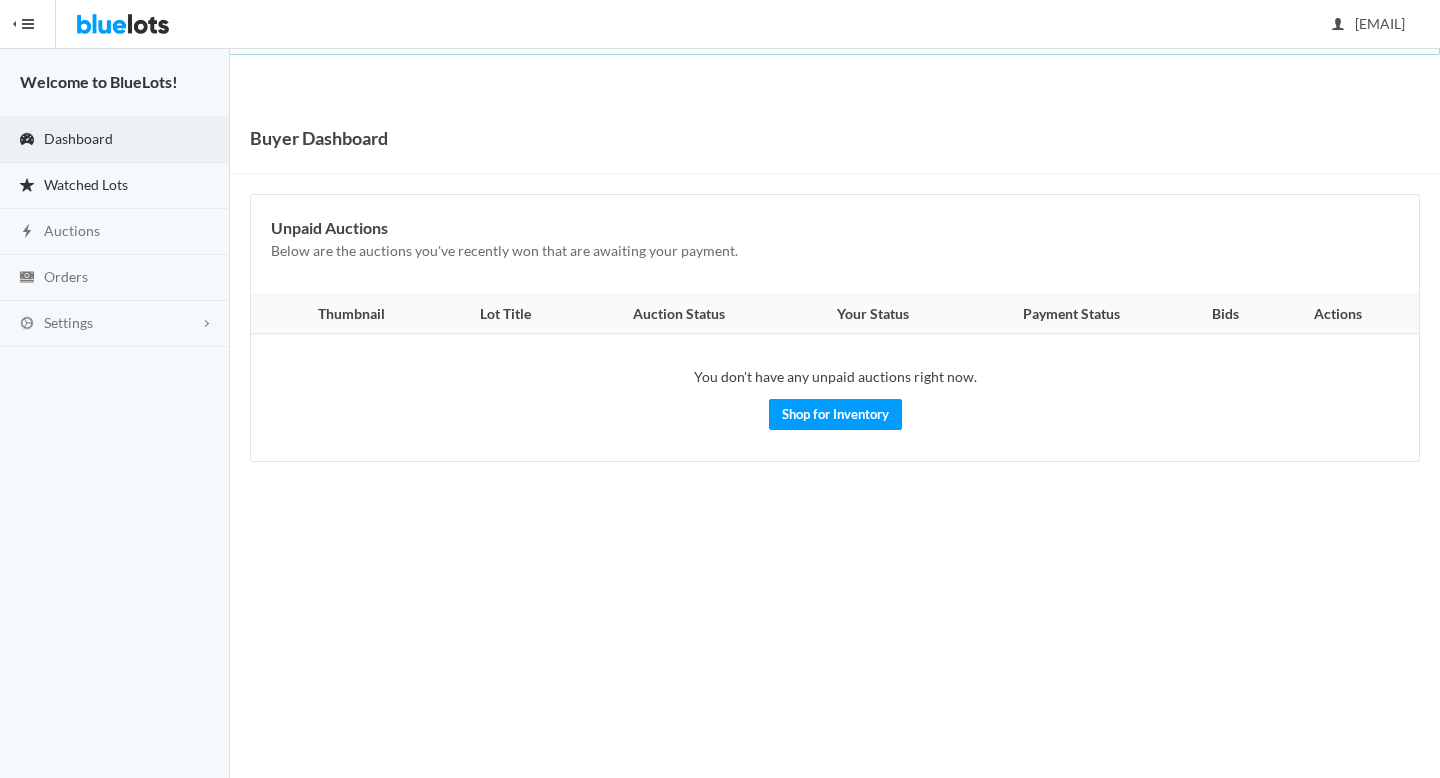 click on "Watched Lots" at bounding box center (86, 184) 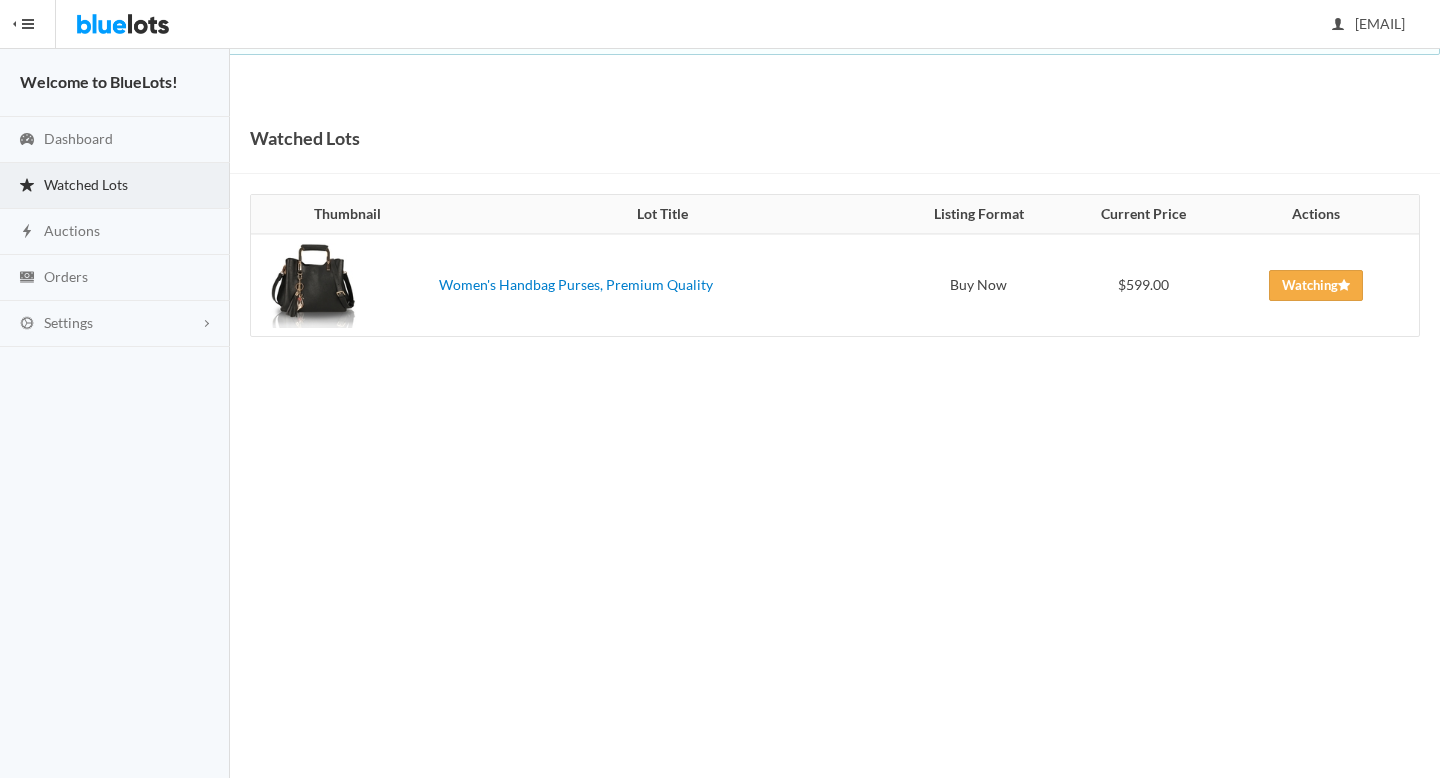 scroll, scrollTop: 0, scrollLeft: 0, axis: both 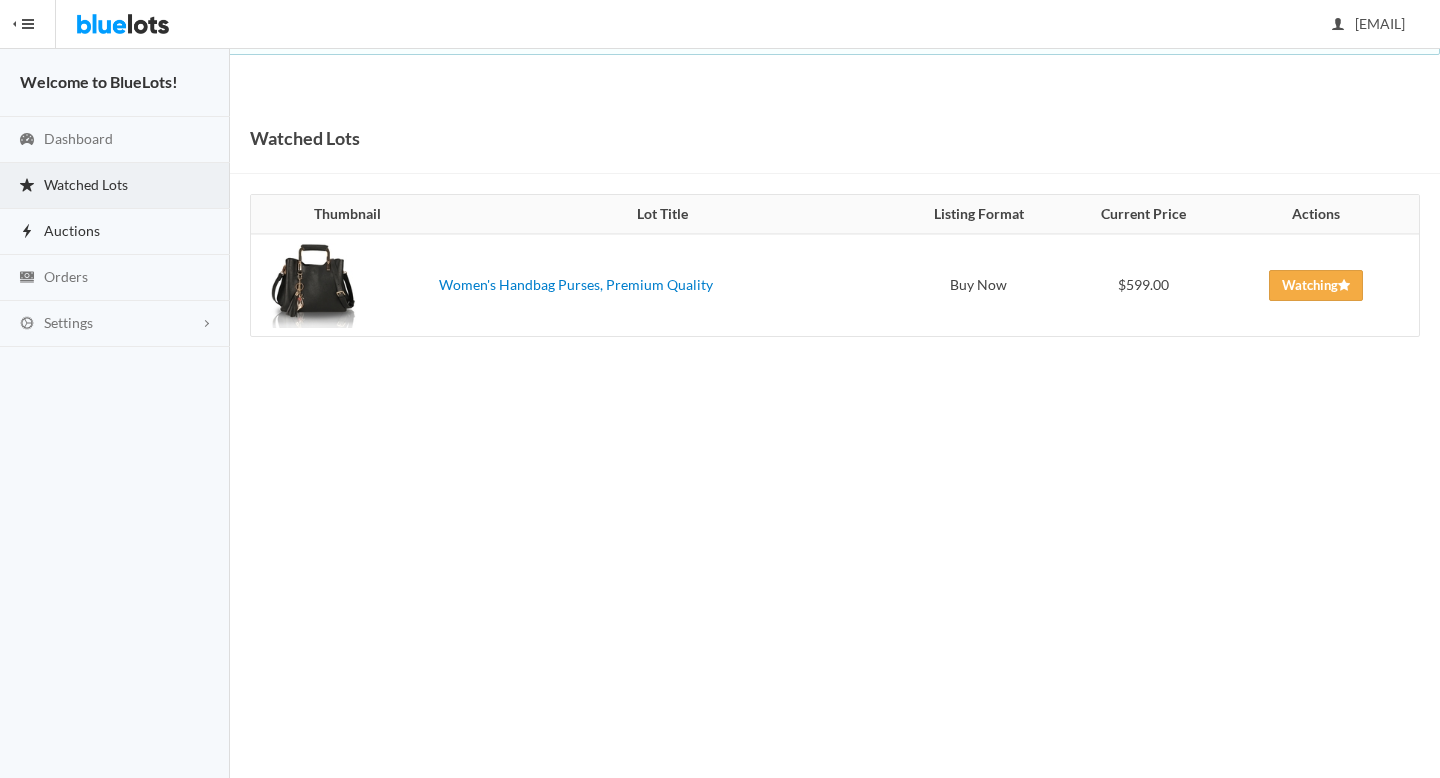 click on "Auctions" at bounding box center [72, 230] 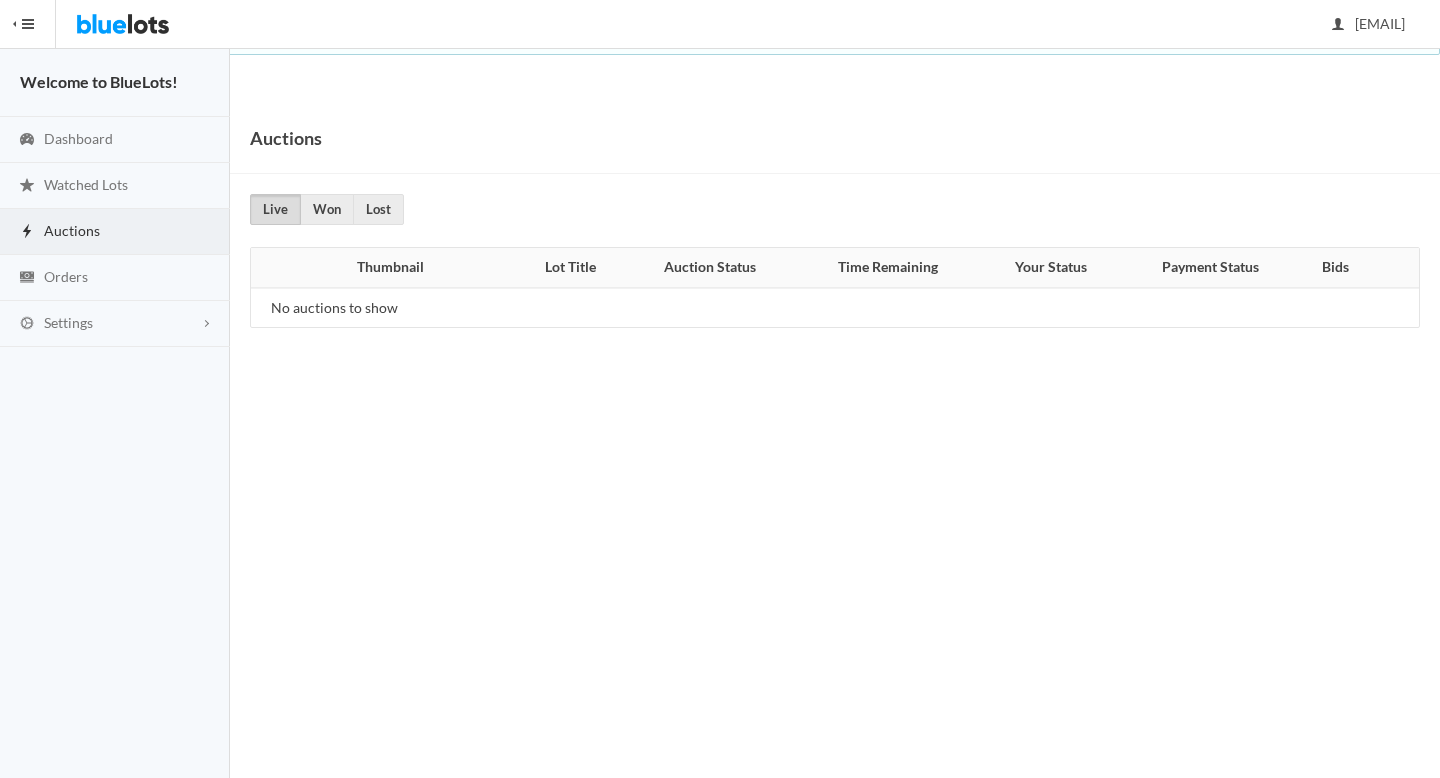 scroll, scrollTop: 0, scrollLeft: 0, axis: both 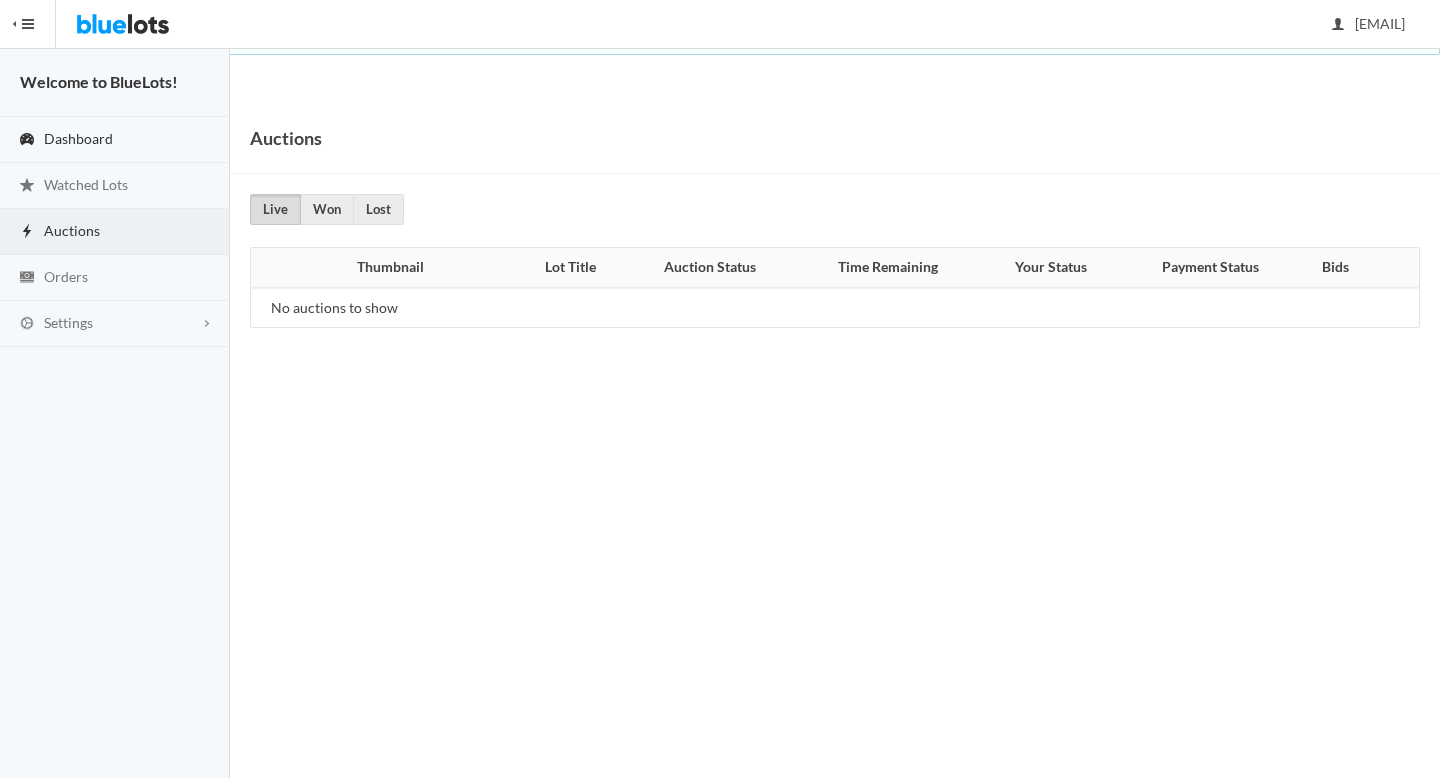 click on "Dashboard" at bounding box center (78, 138) 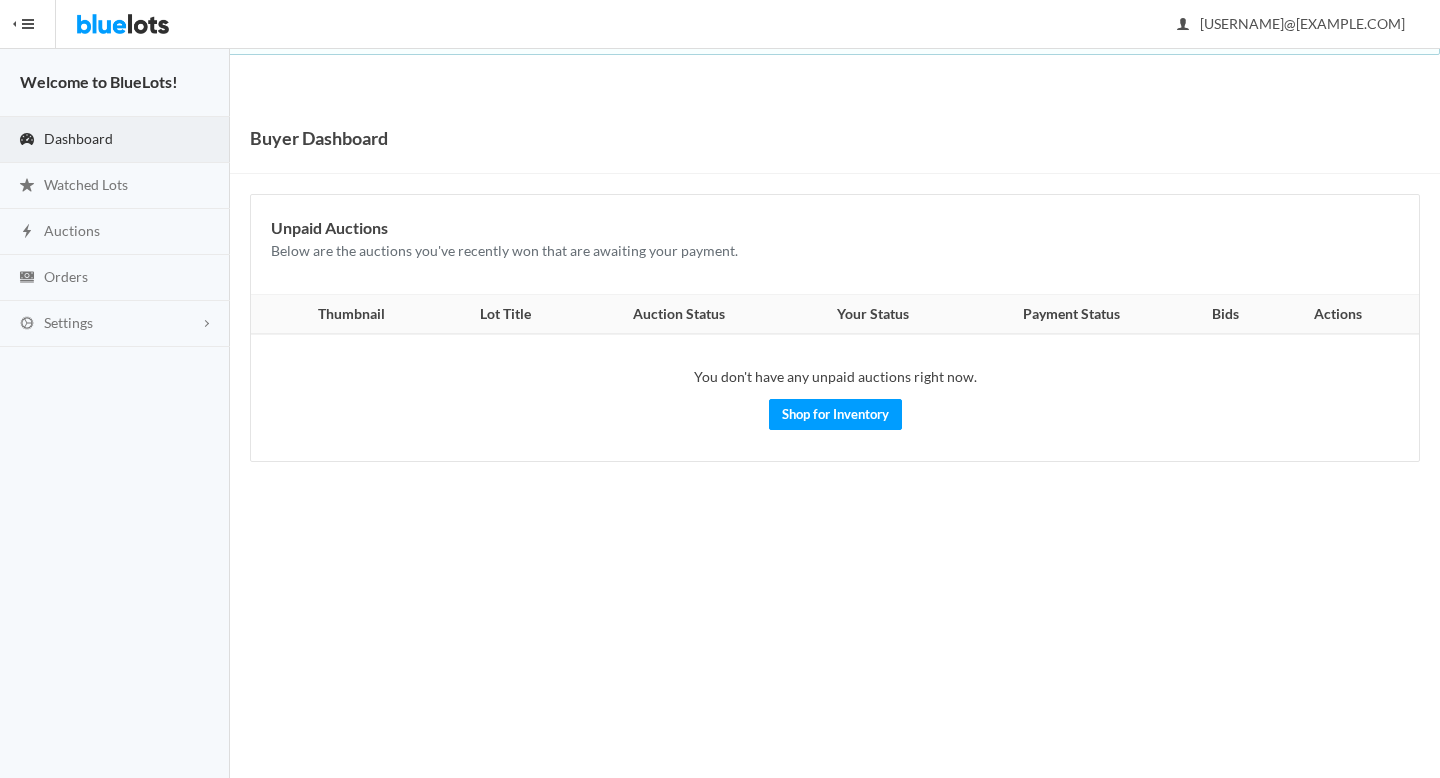 scroll, scrollTop: 0, scrollLeft: 0, axis: both 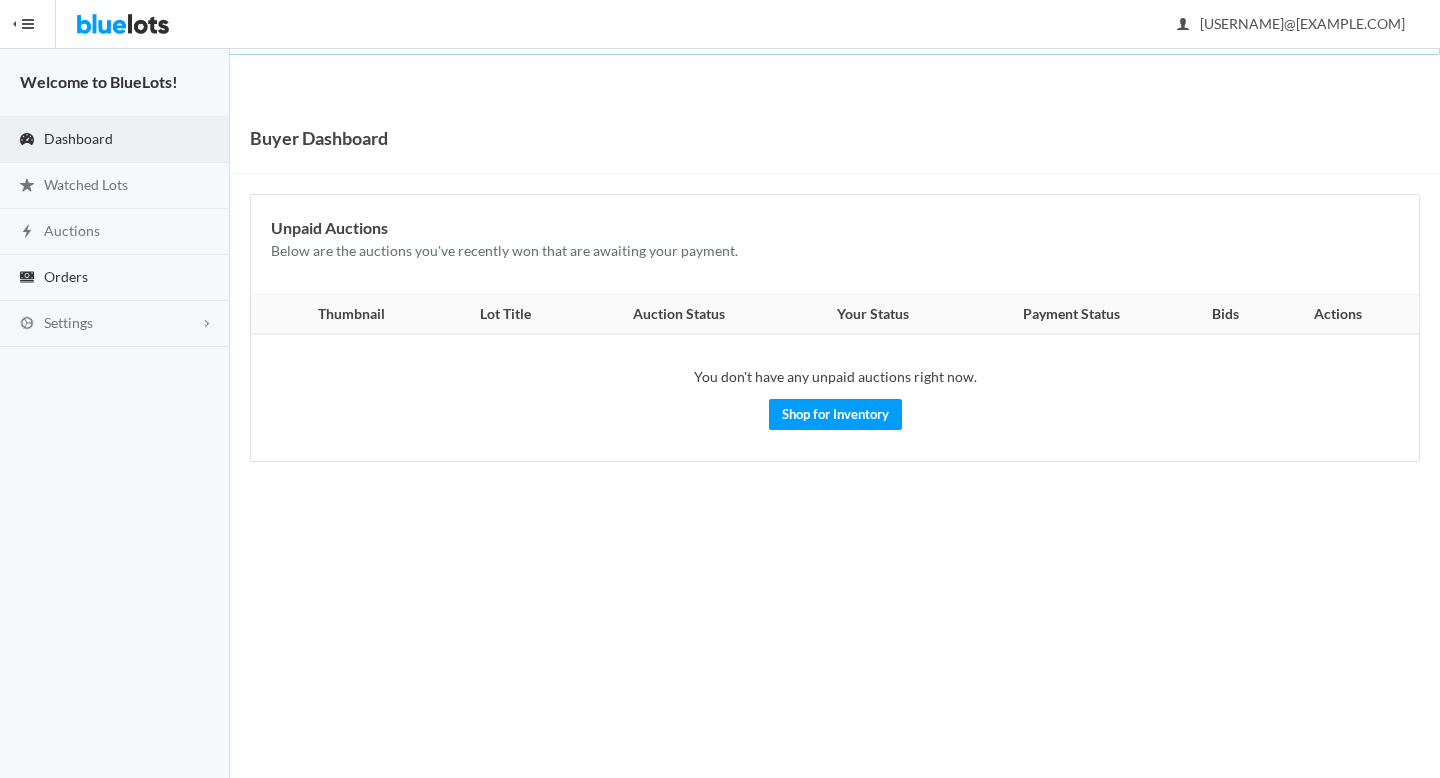 click on "Orders" at bounding box center (66, 276) 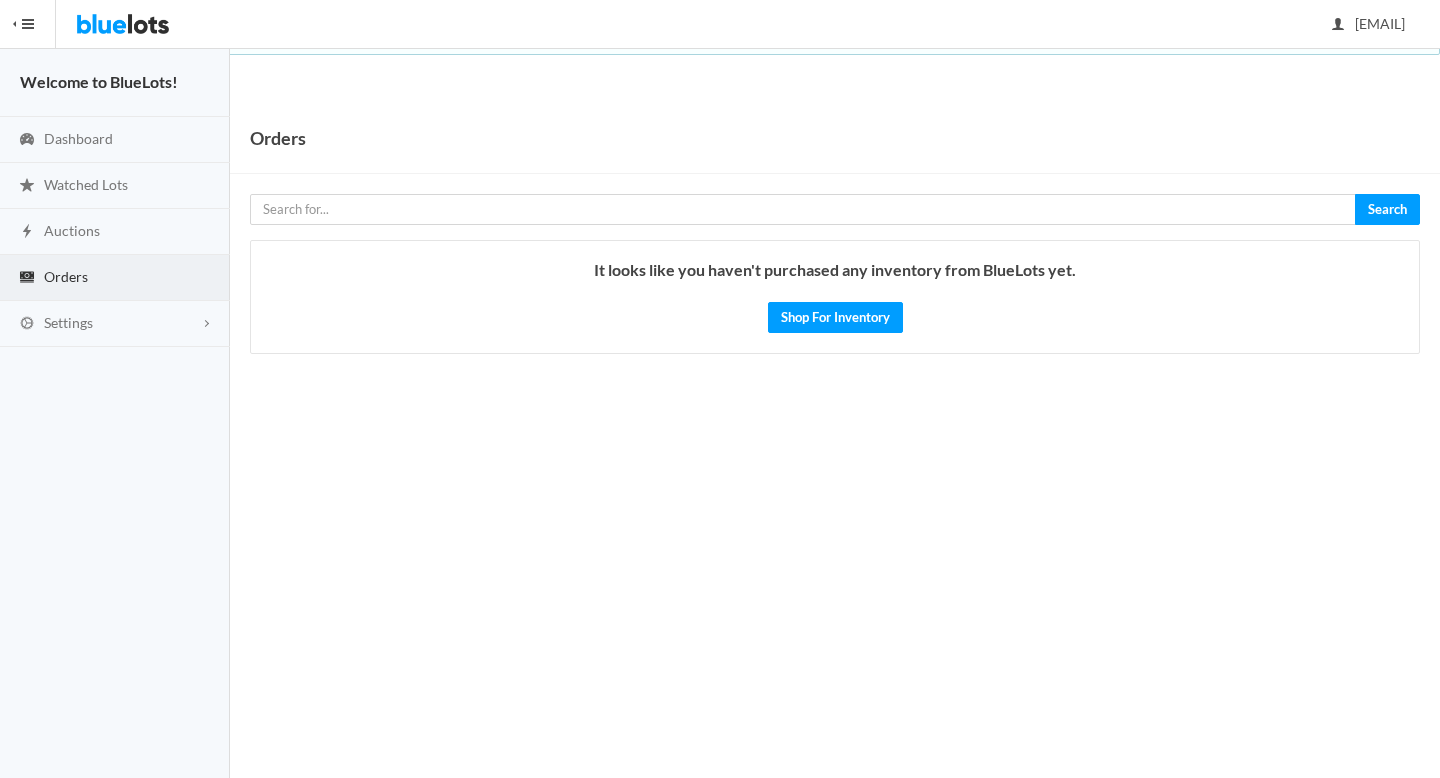 scroll, scrollTop: 0, scrollLeft: 0, axis: both 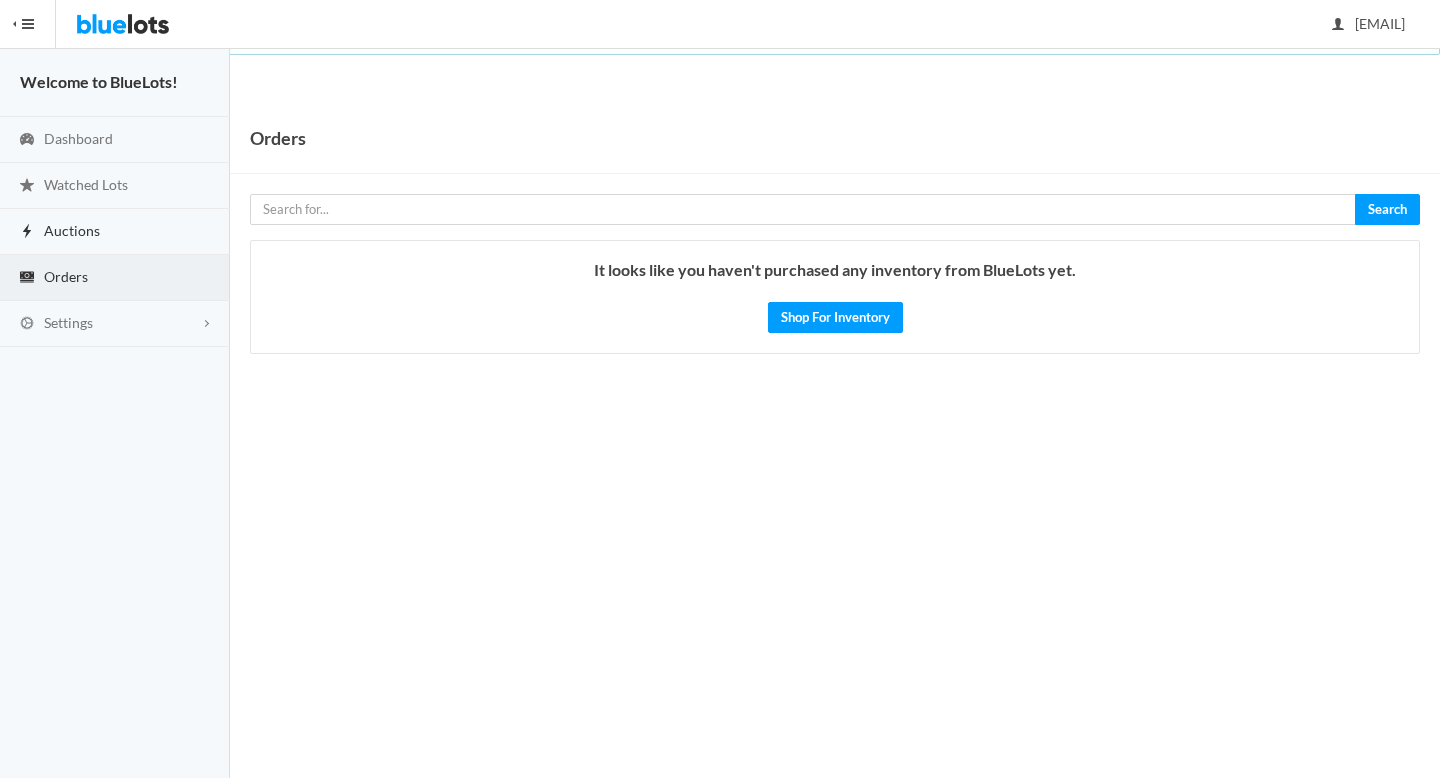 click on "Auctions" at bounding box center (72, 230) 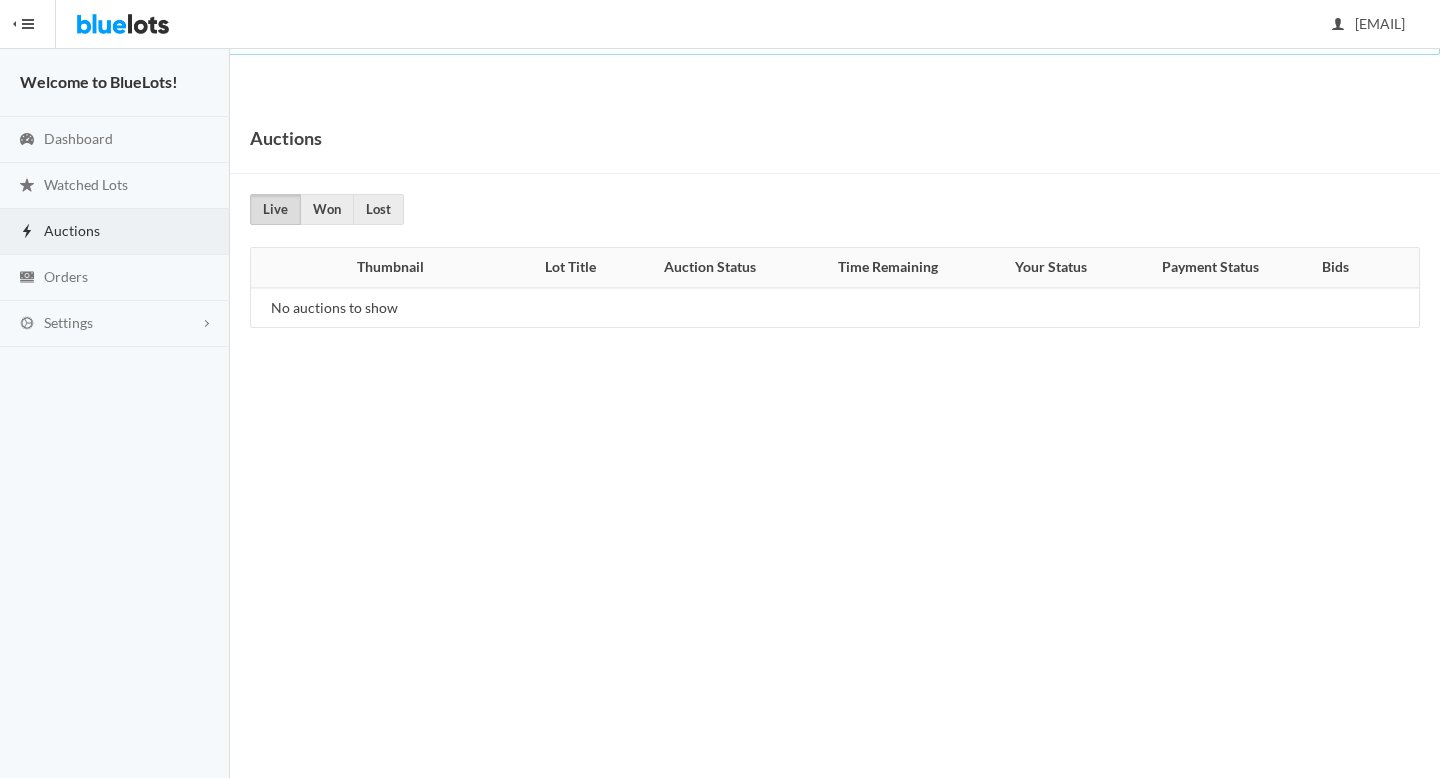scroll, scrollTop: 0, scrollLeft: 0, axis: both 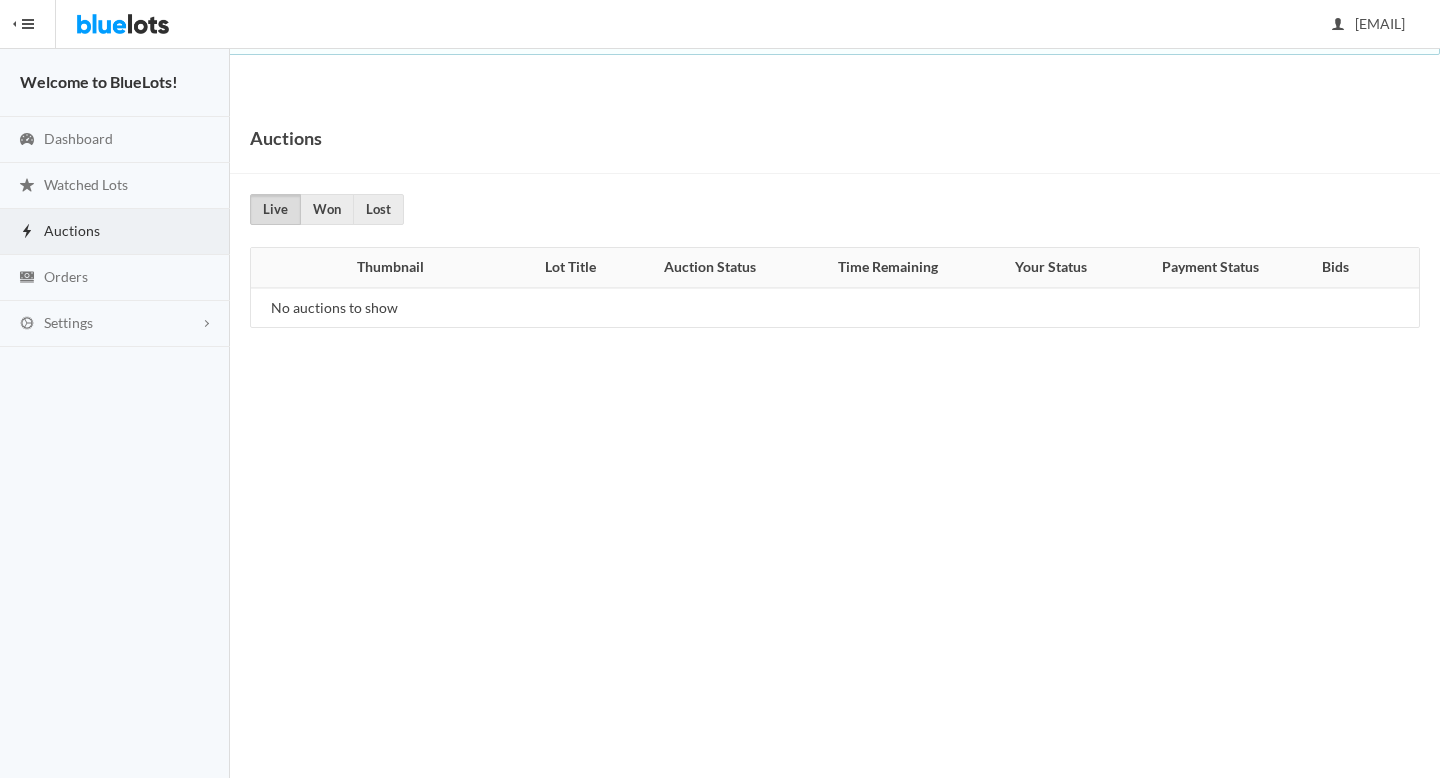 click on "HIDE MENU" at bounding box center (28, 24) 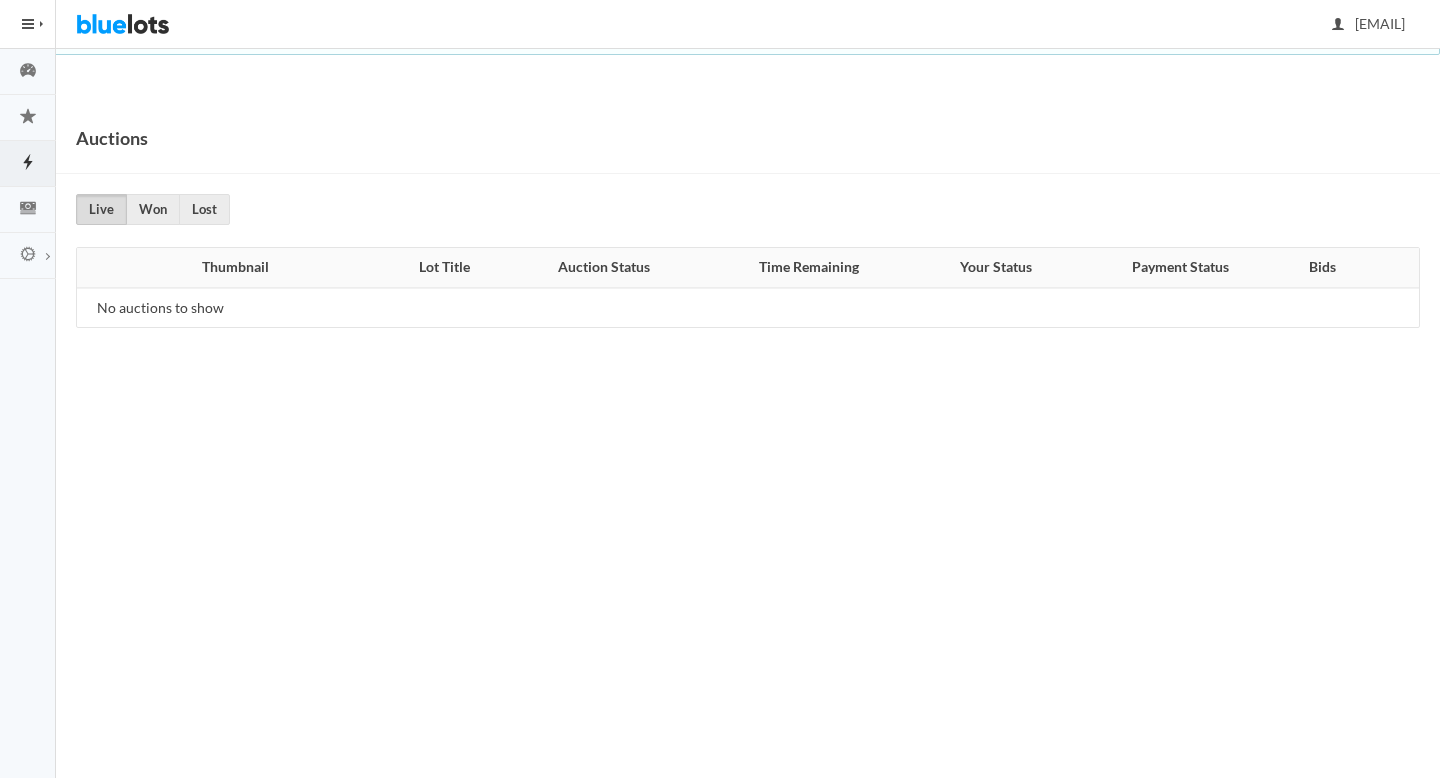 click at bounding box center (123, 24) 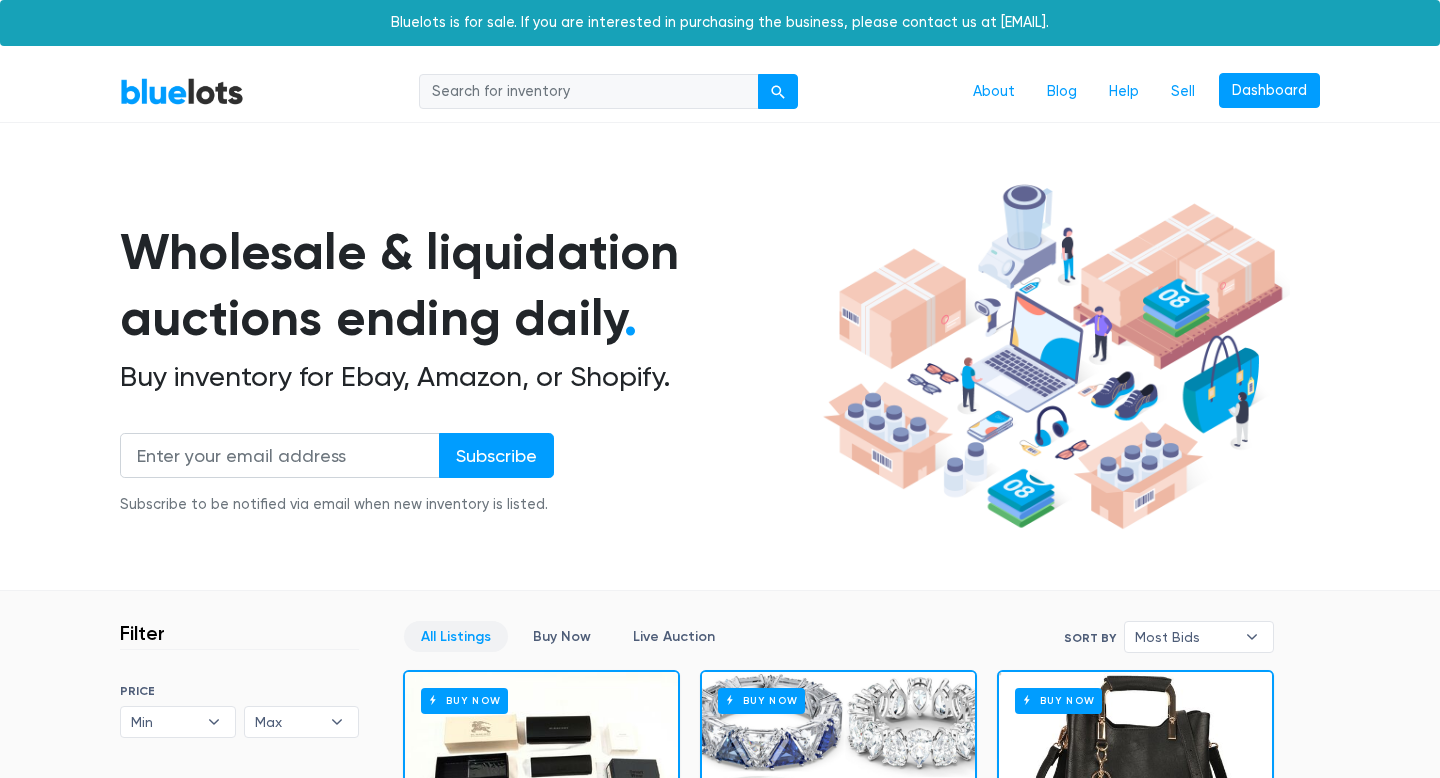 click on "Buy Now" at bounding box center [541, 777] 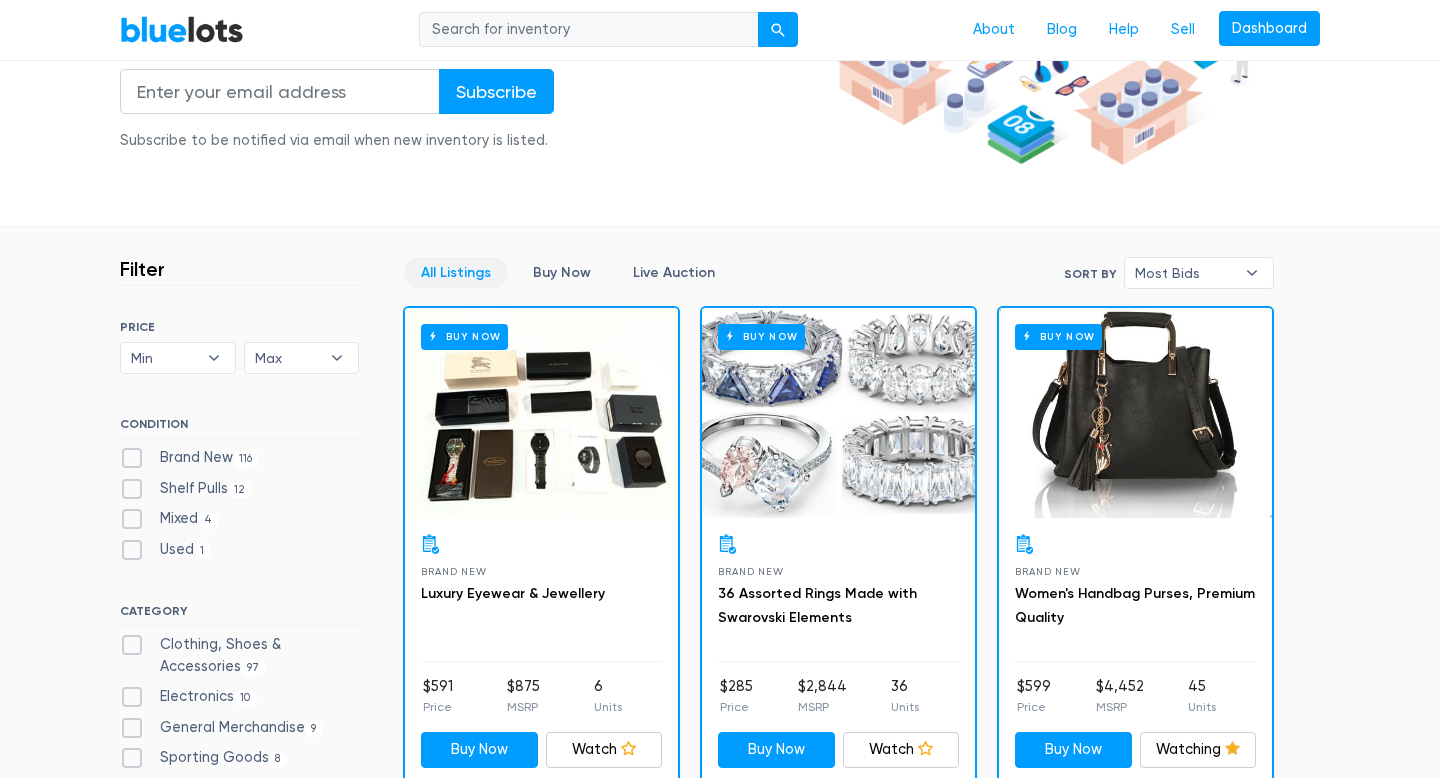 scroll, scrollTop: 364, scrollLeft: 0, axis: vertical 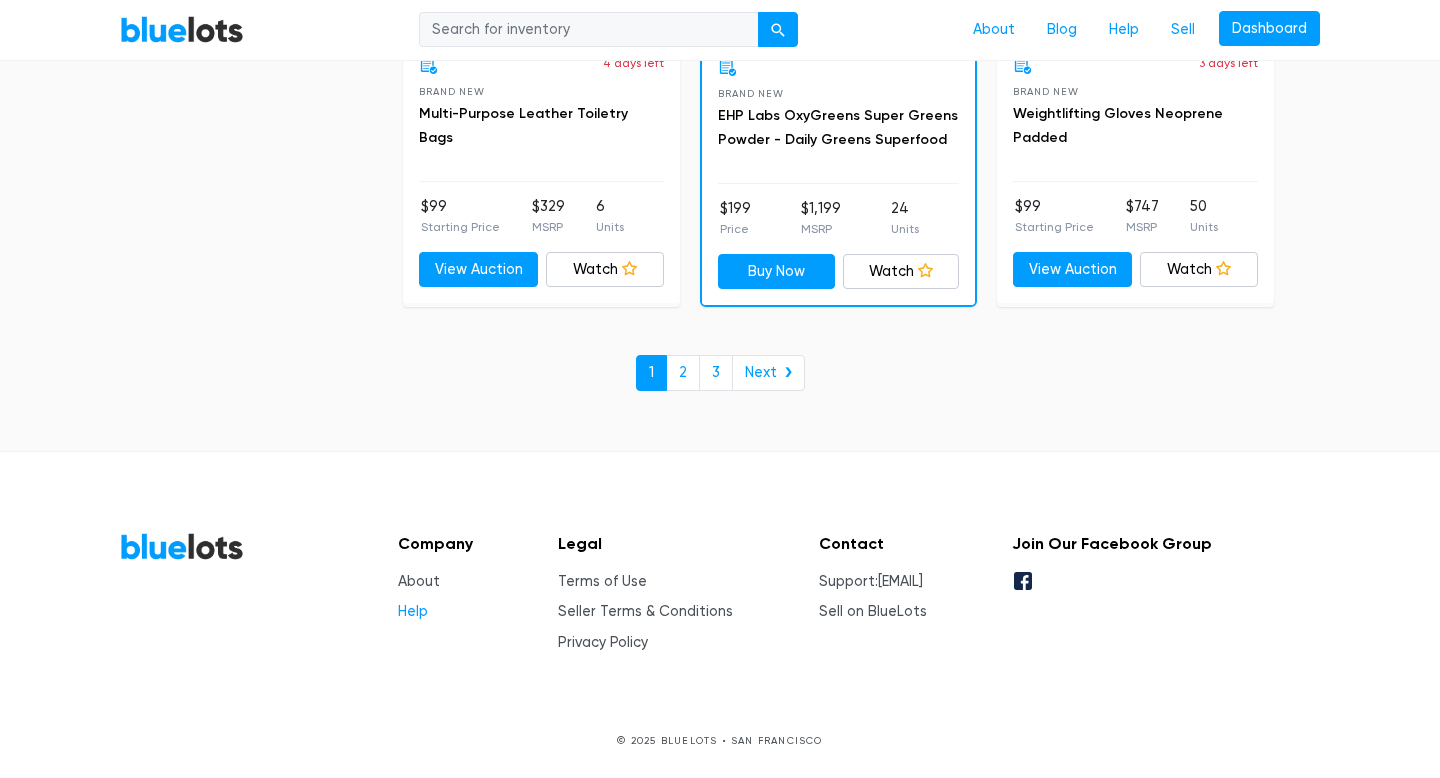 click on "Help" at bounding box center [413, 611] 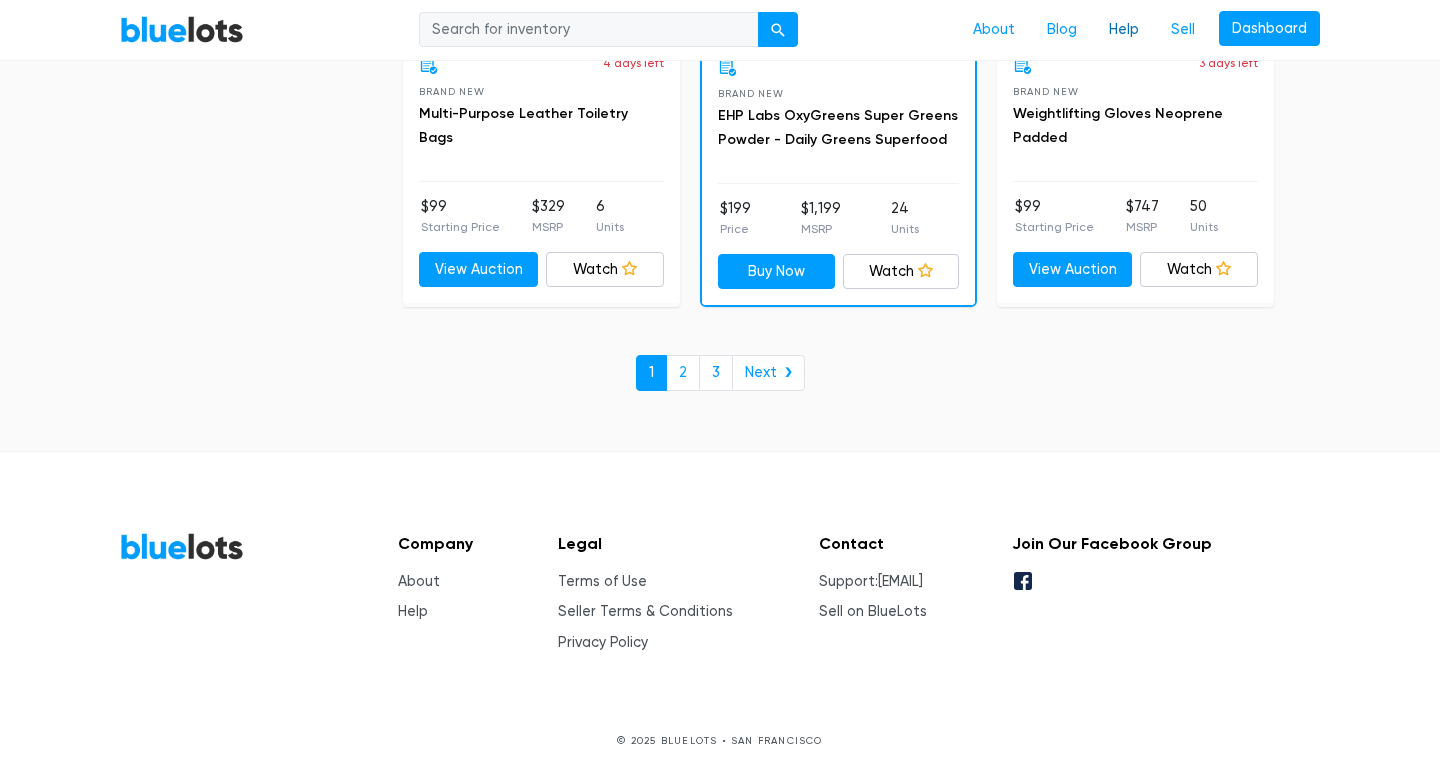 click on "Help" at bounding box center (1124, 30) 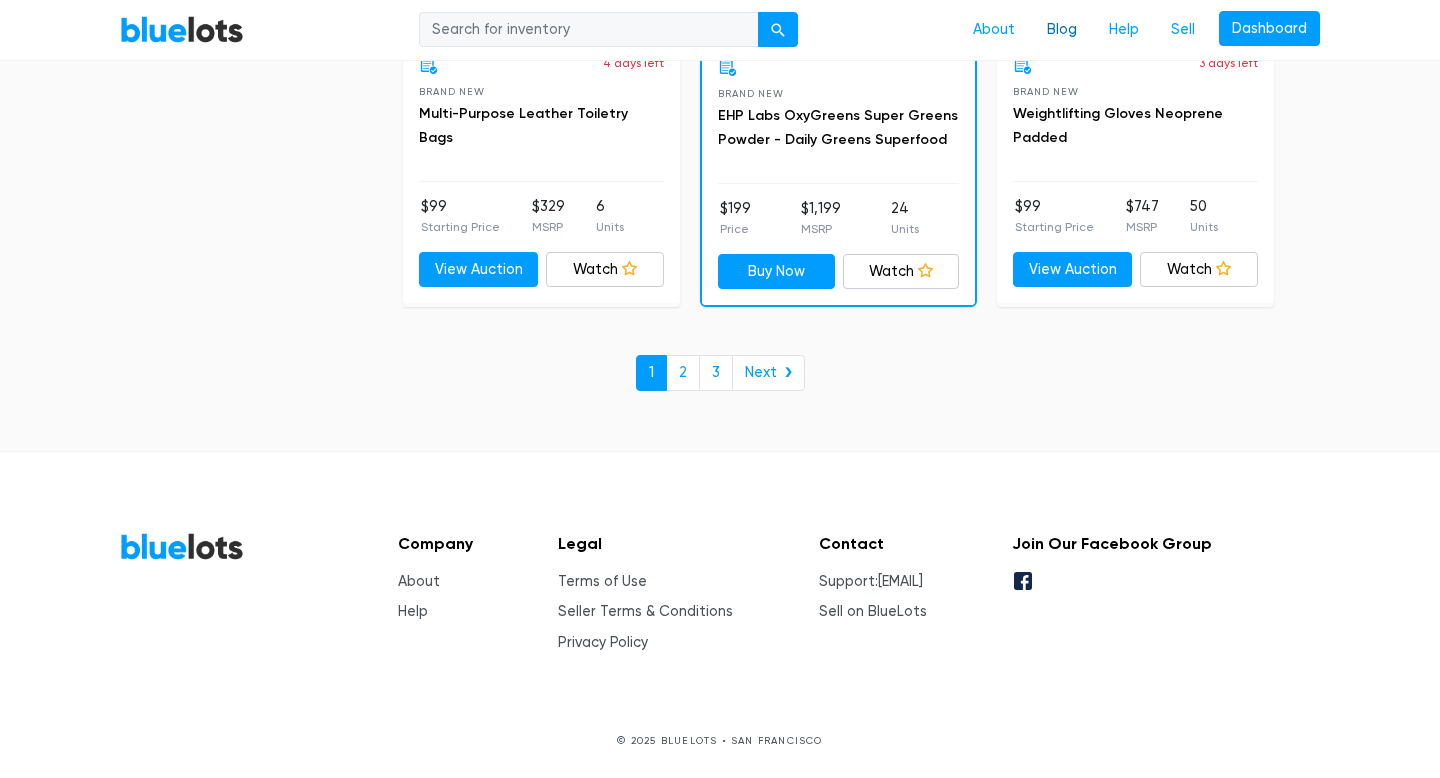 click on "Blog" at bounding box center [1062, 30] 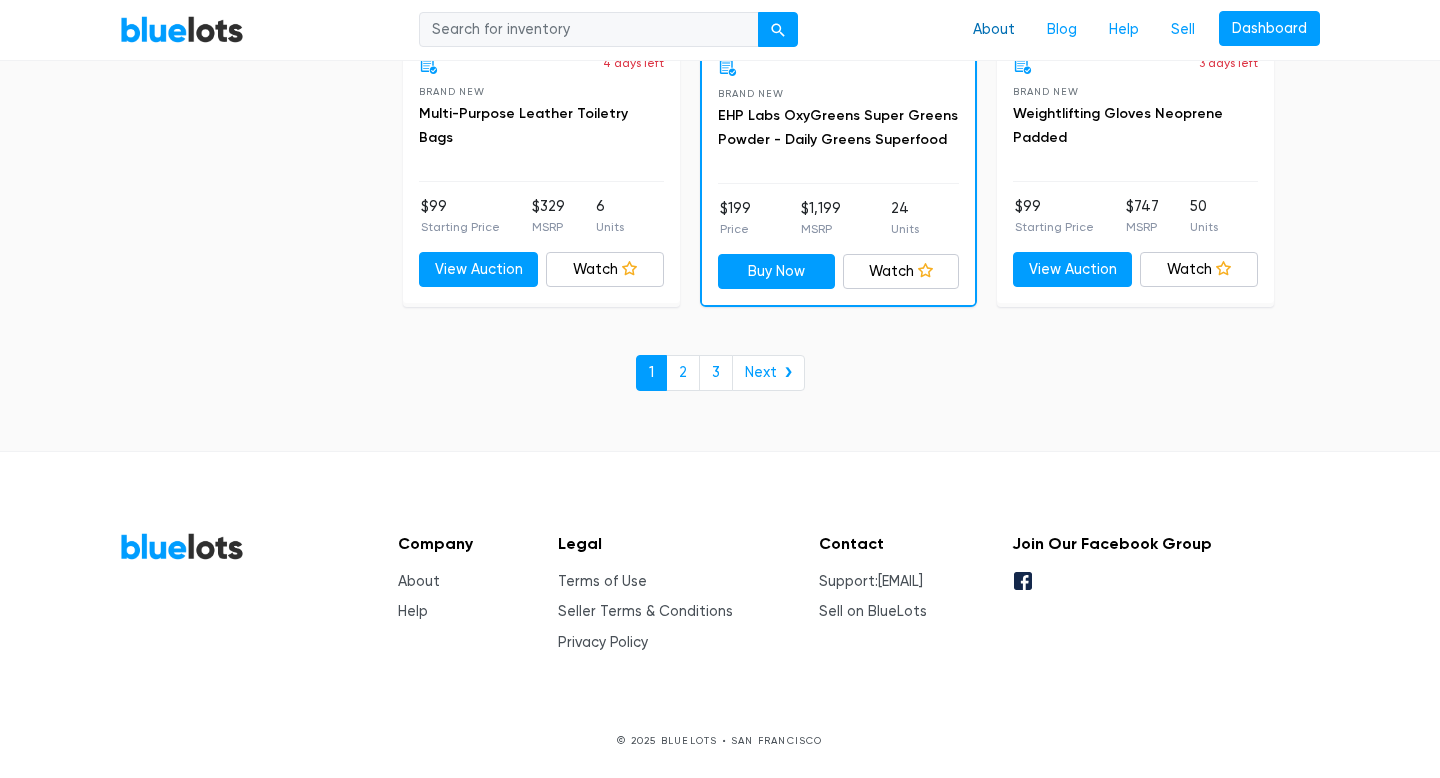 click on "About" at bounding box center [994, 30] 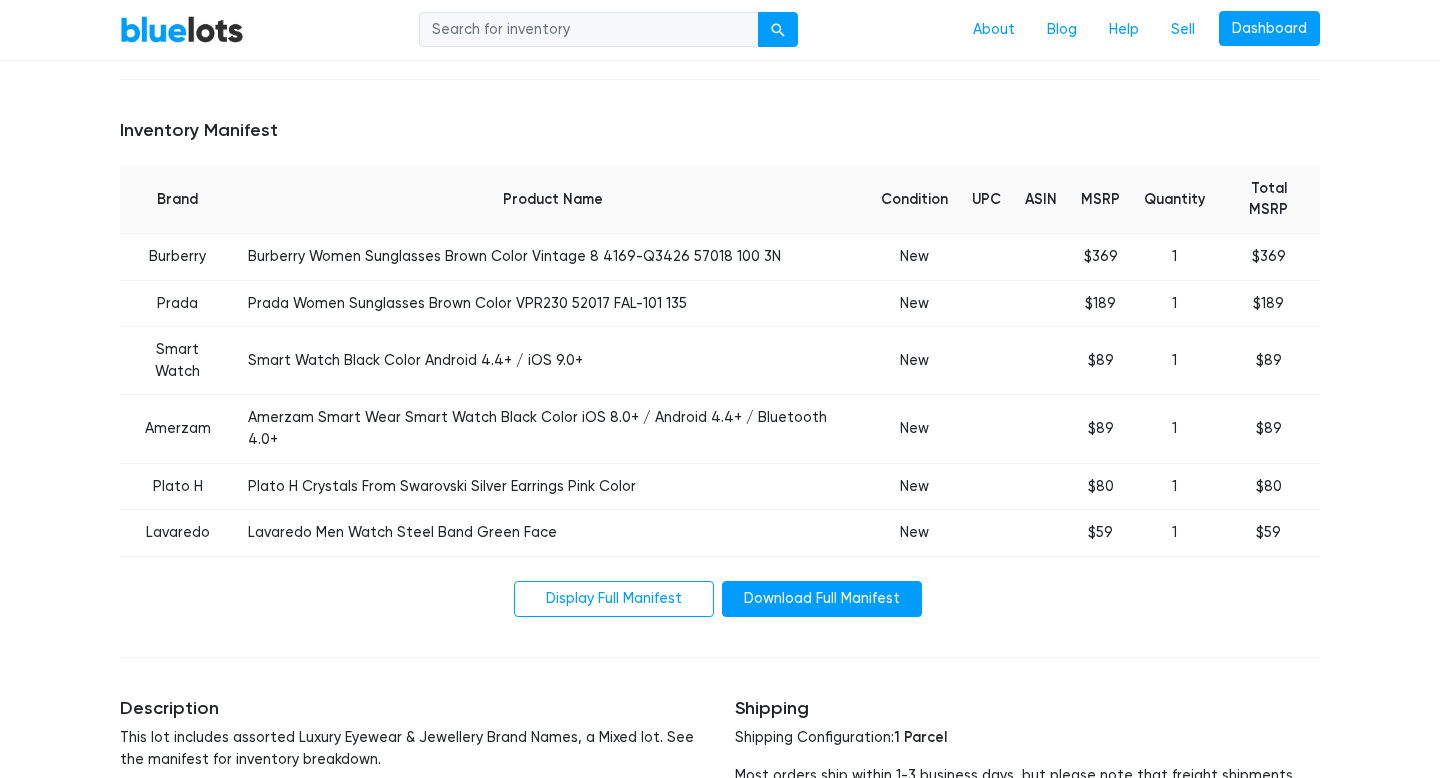 scroll, scrollTop: 641, scrollLeft: 0, axis: vertical 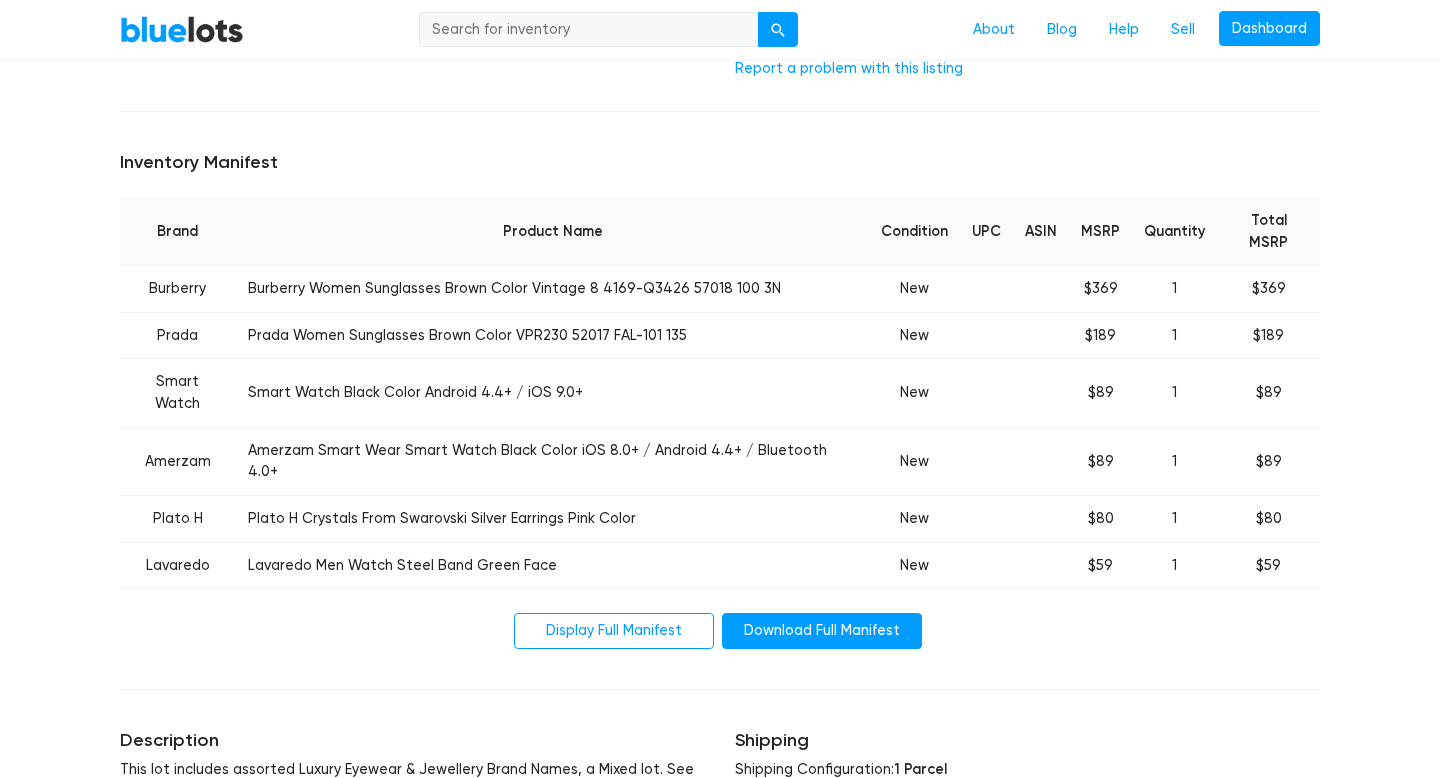 click on "BlueLots" at bounding box center (182, 29) 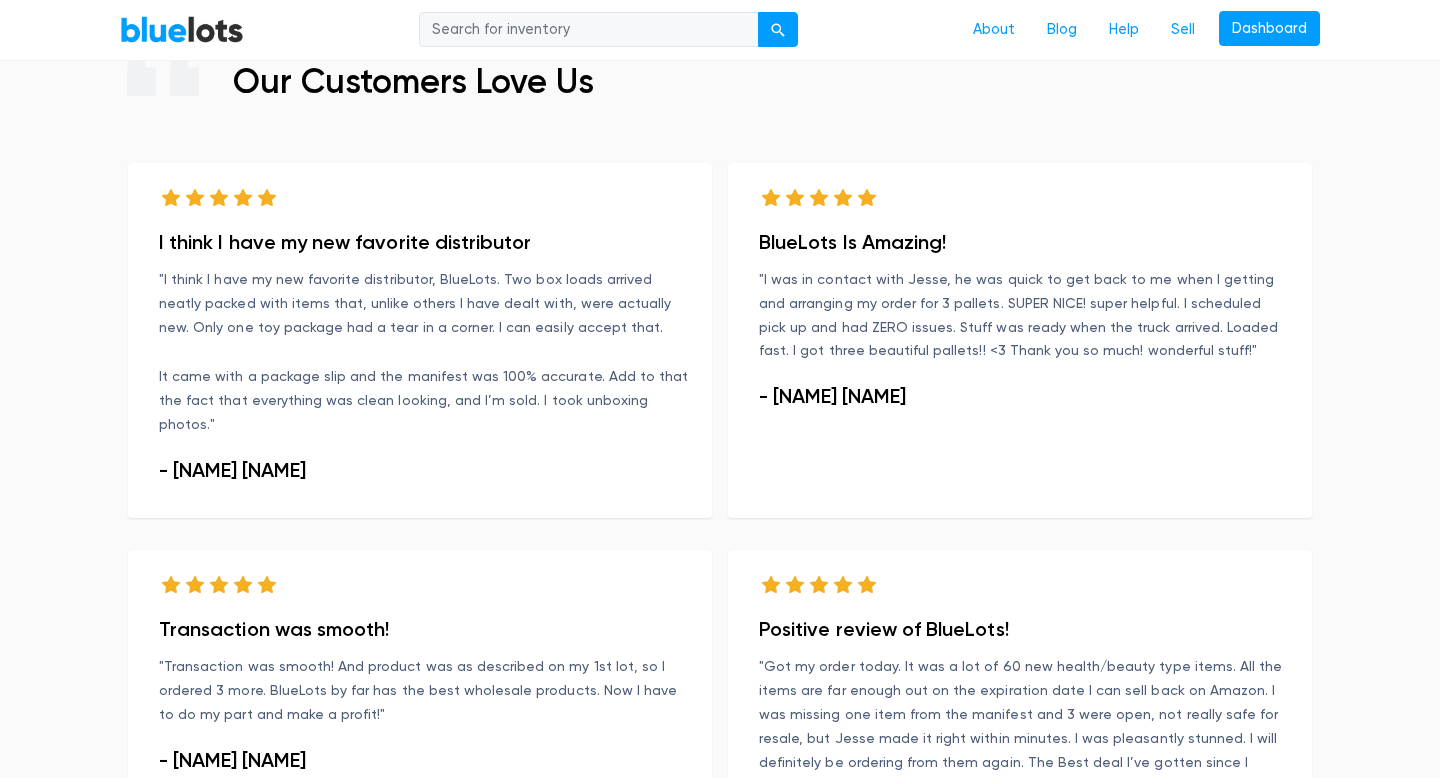 scroll, scrollTop: 1464, scrollLeft: 0, axis: vertical 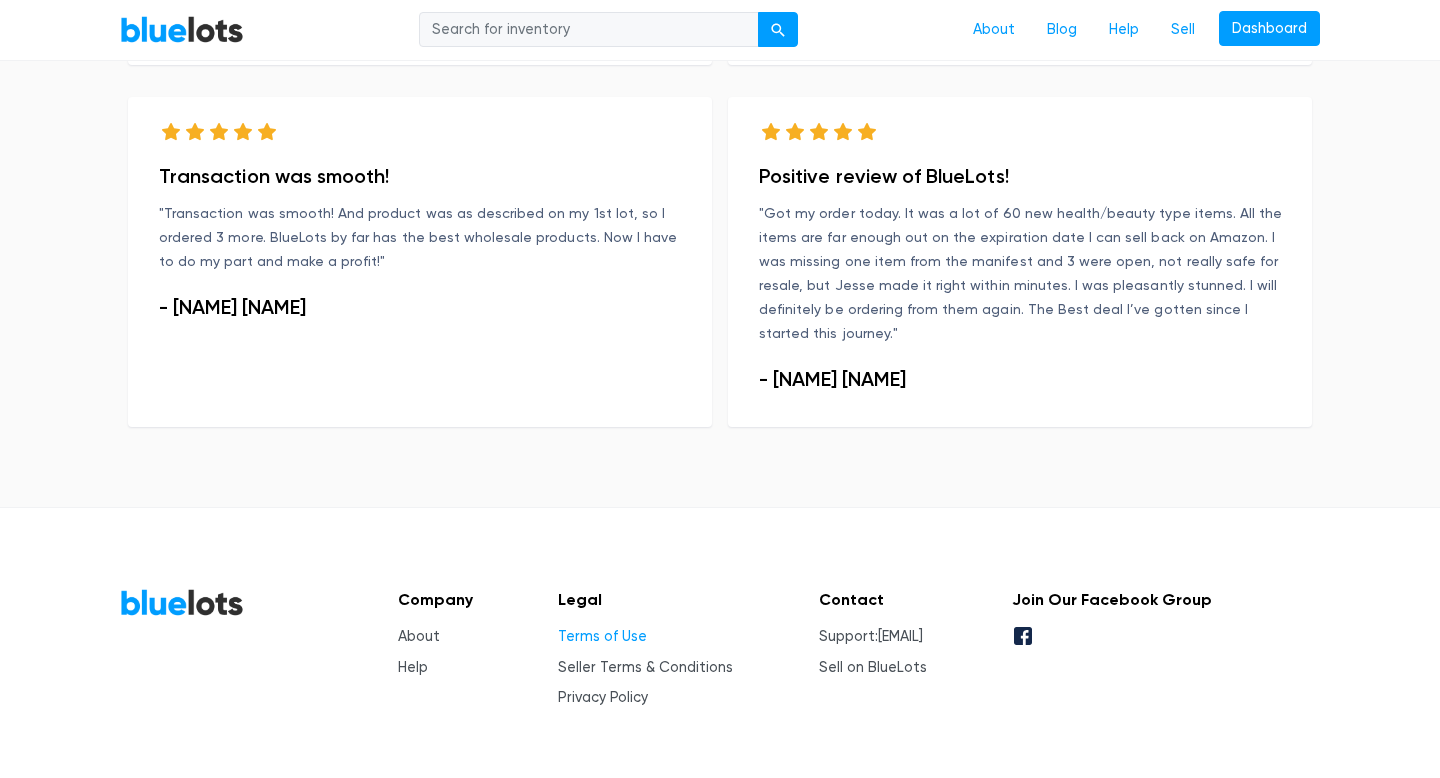 click on "Terms of Use" at bounding box center (602, 636) 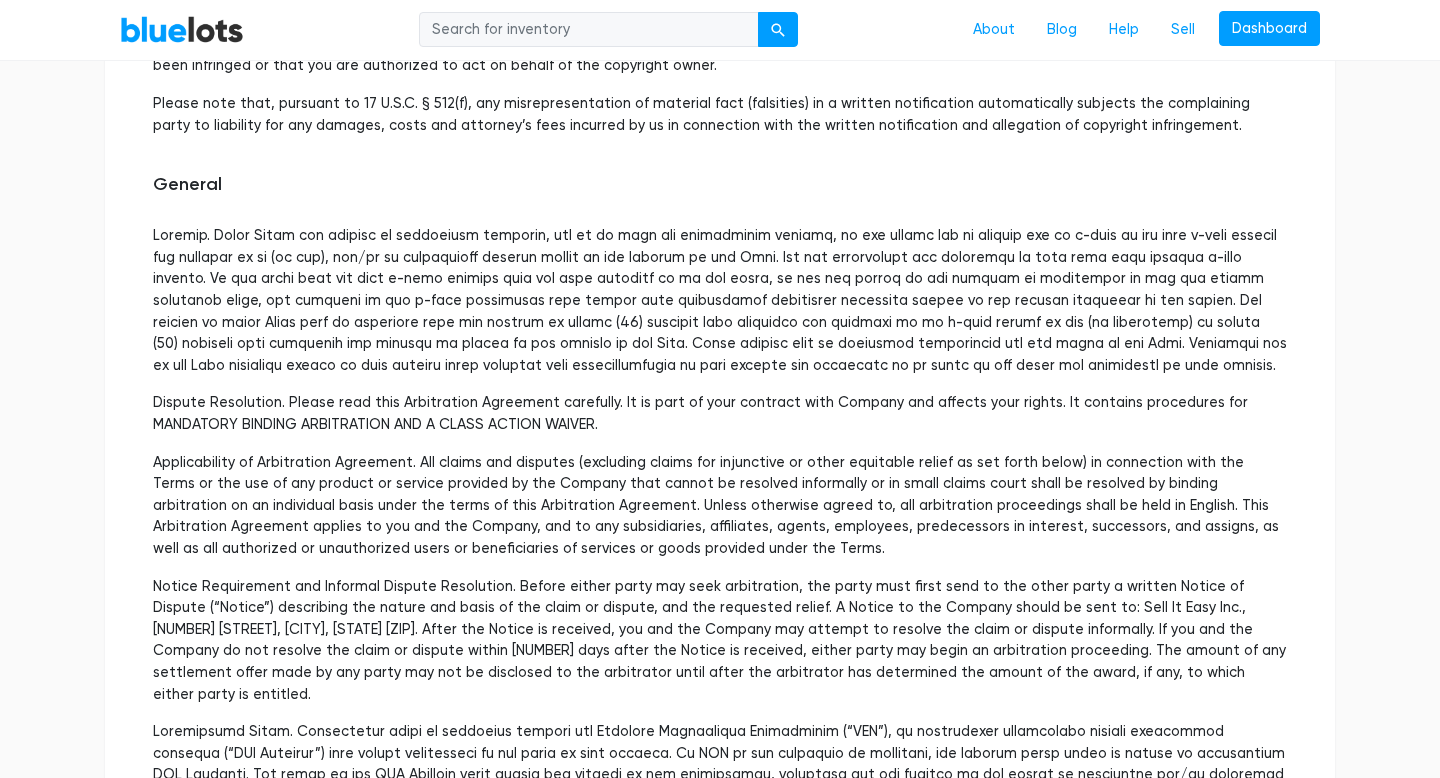 scroll, scrollTop: 3976, scrollLeft: 0, axis: vertical 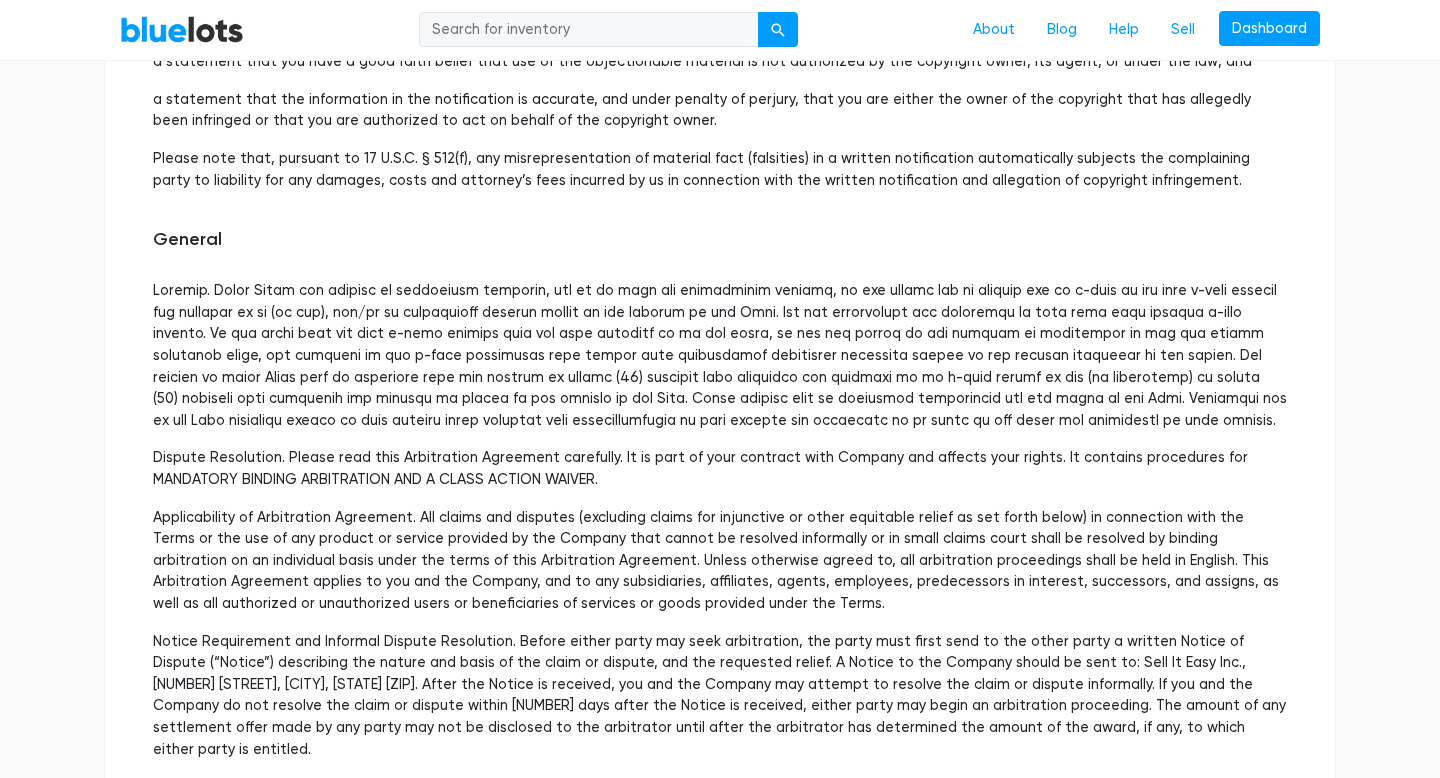 click at bounding box center (720, 355) 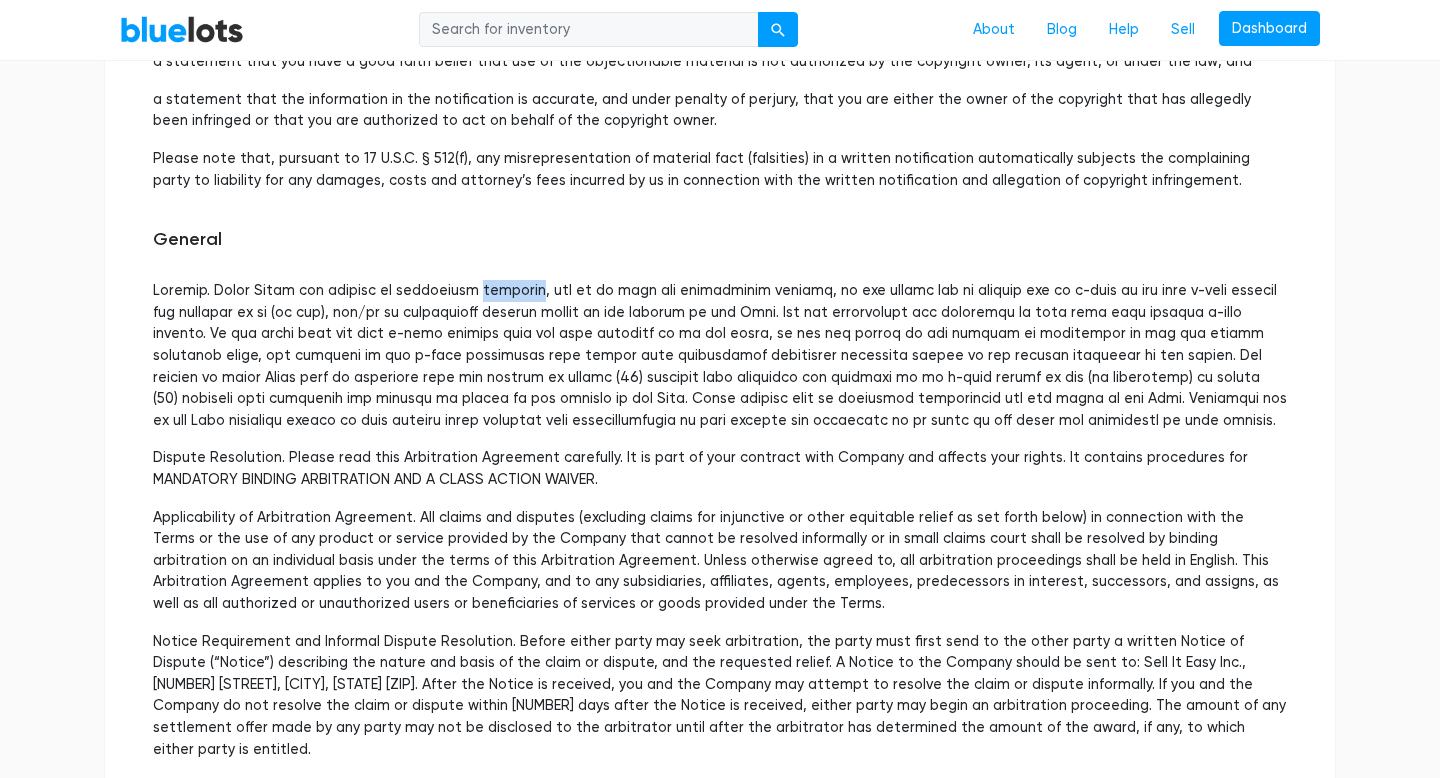 click at bounding box center (720, 355) 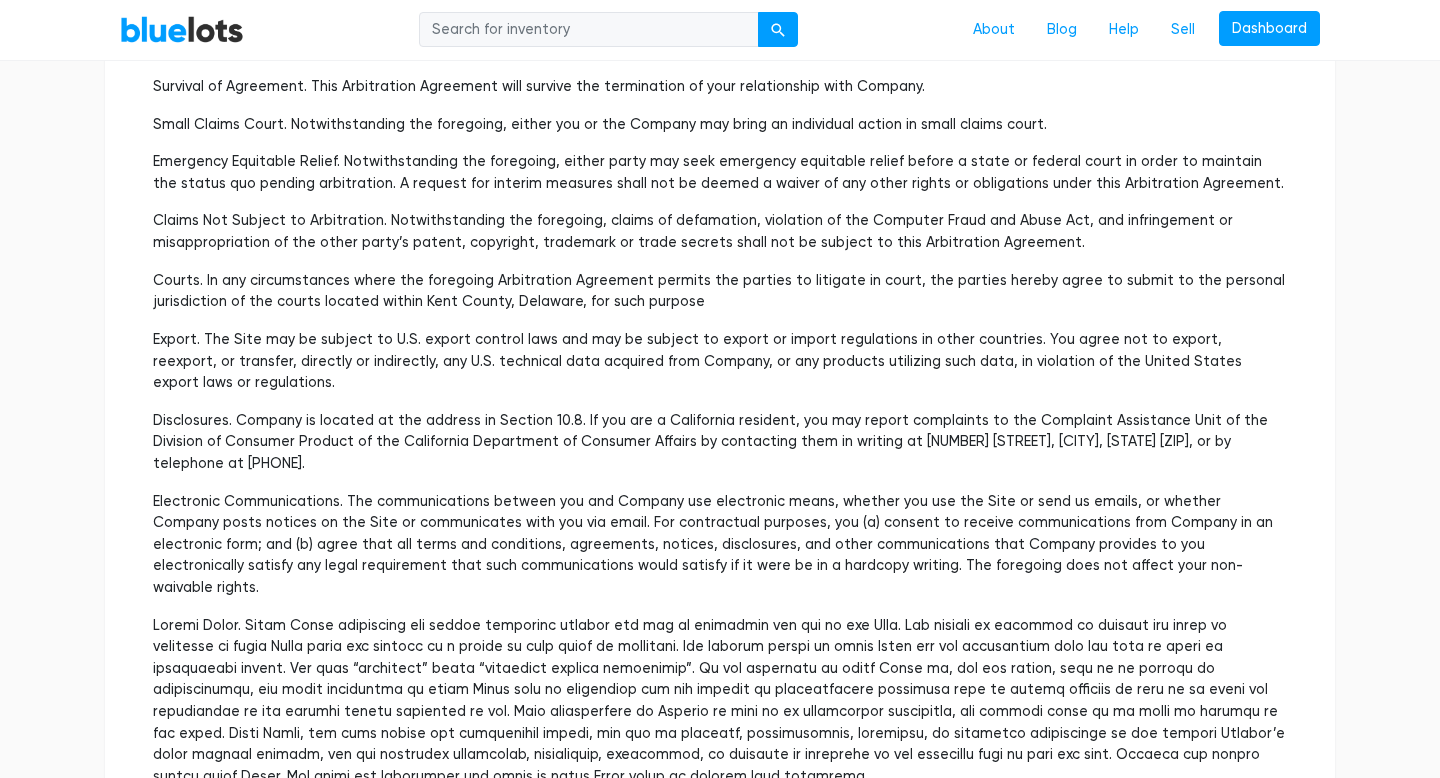 scroll, scrollTop: 6004, scrollLeft: 0, axis: vertical 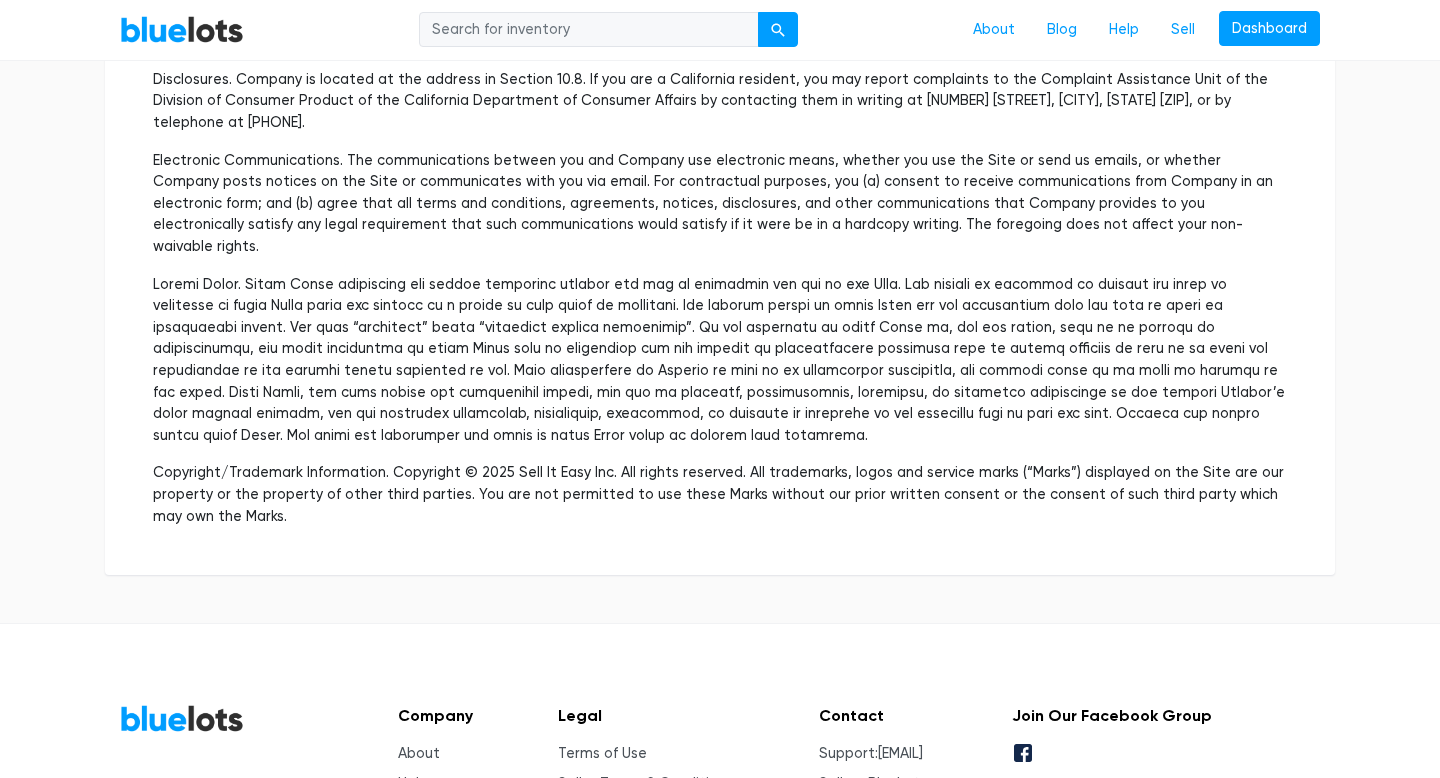 click on "Terms of Use
Seller Terms & Conditions
Privacy Policy" at bounding box center [645, 784] 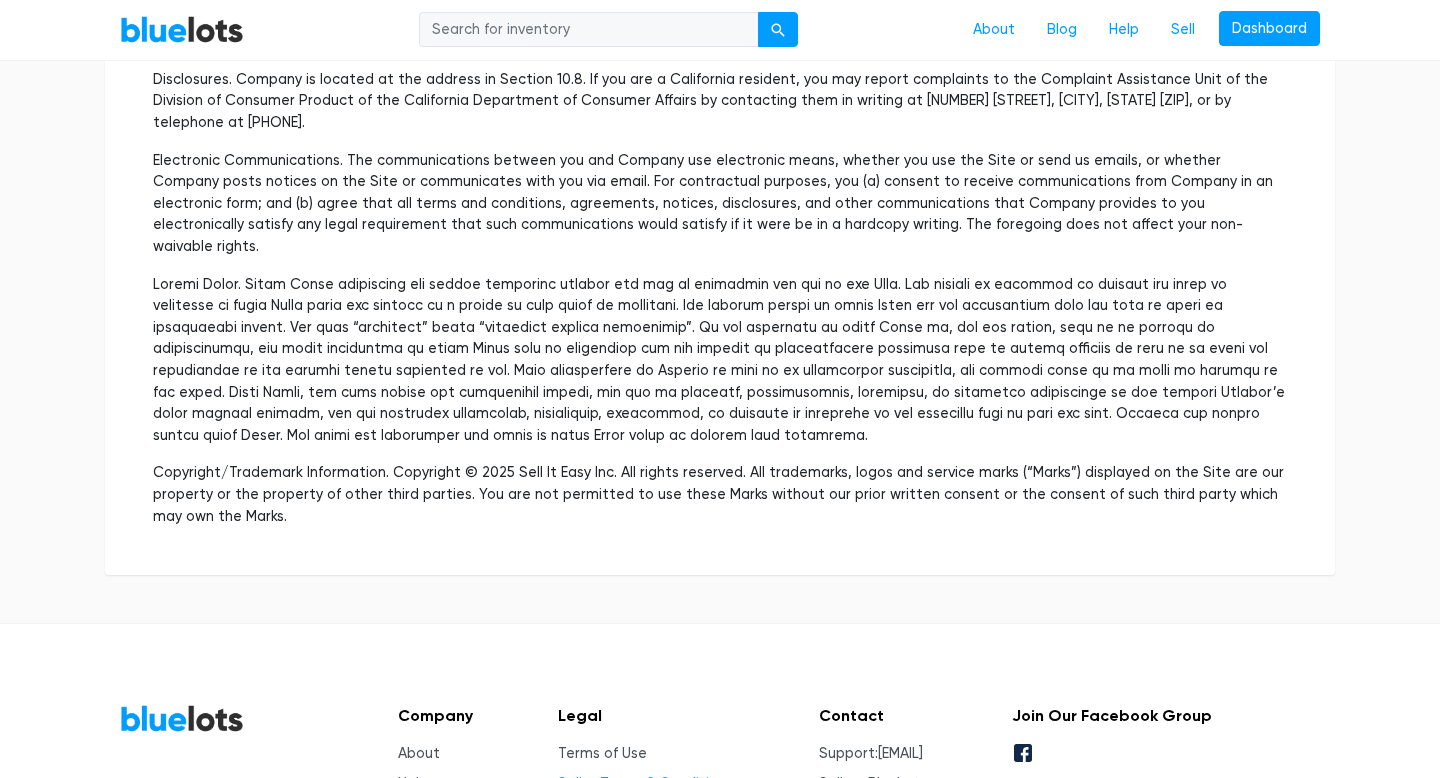 click on "Seller Terms & Conditions" at bounding box center (645, 783) 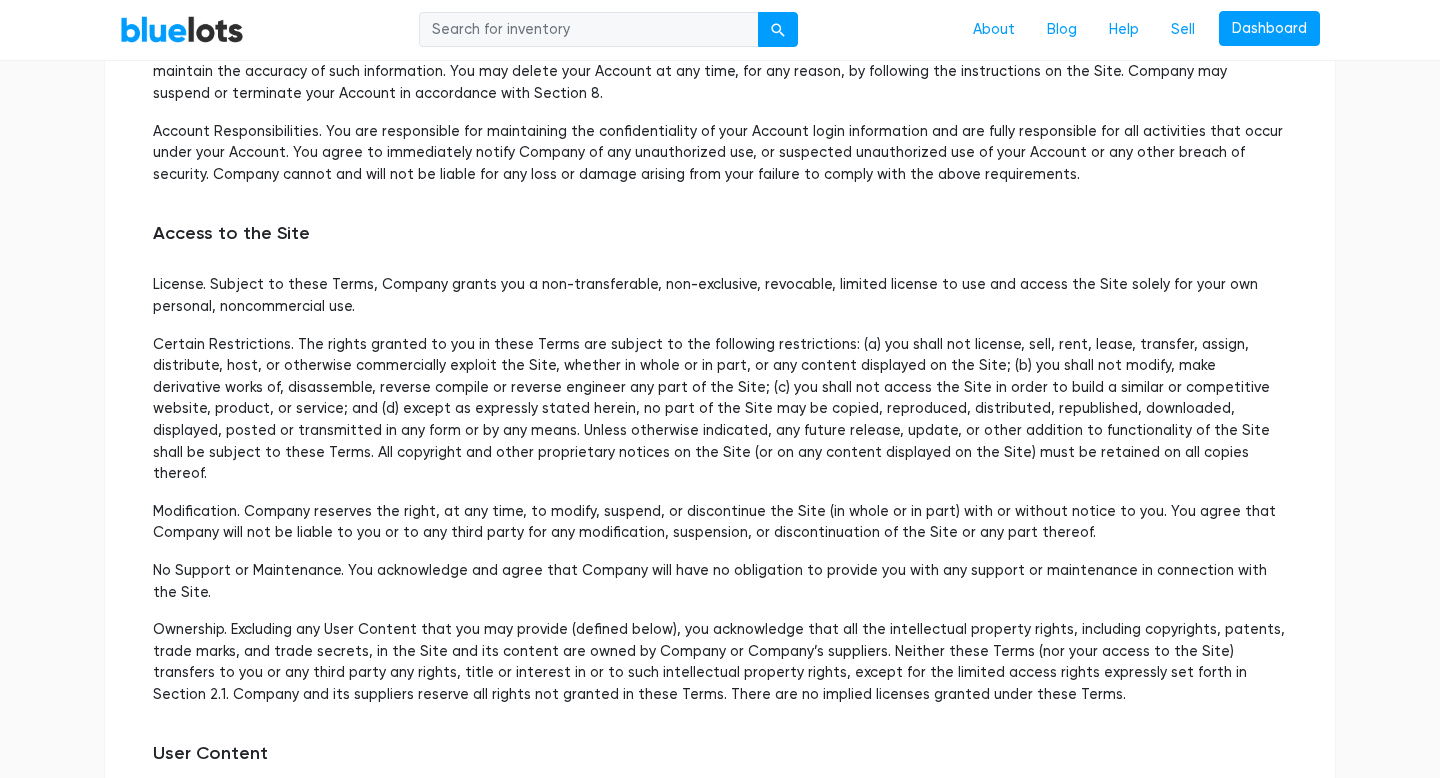 scroll, scrollTop: 0, scrollLeft: 0, axis: both 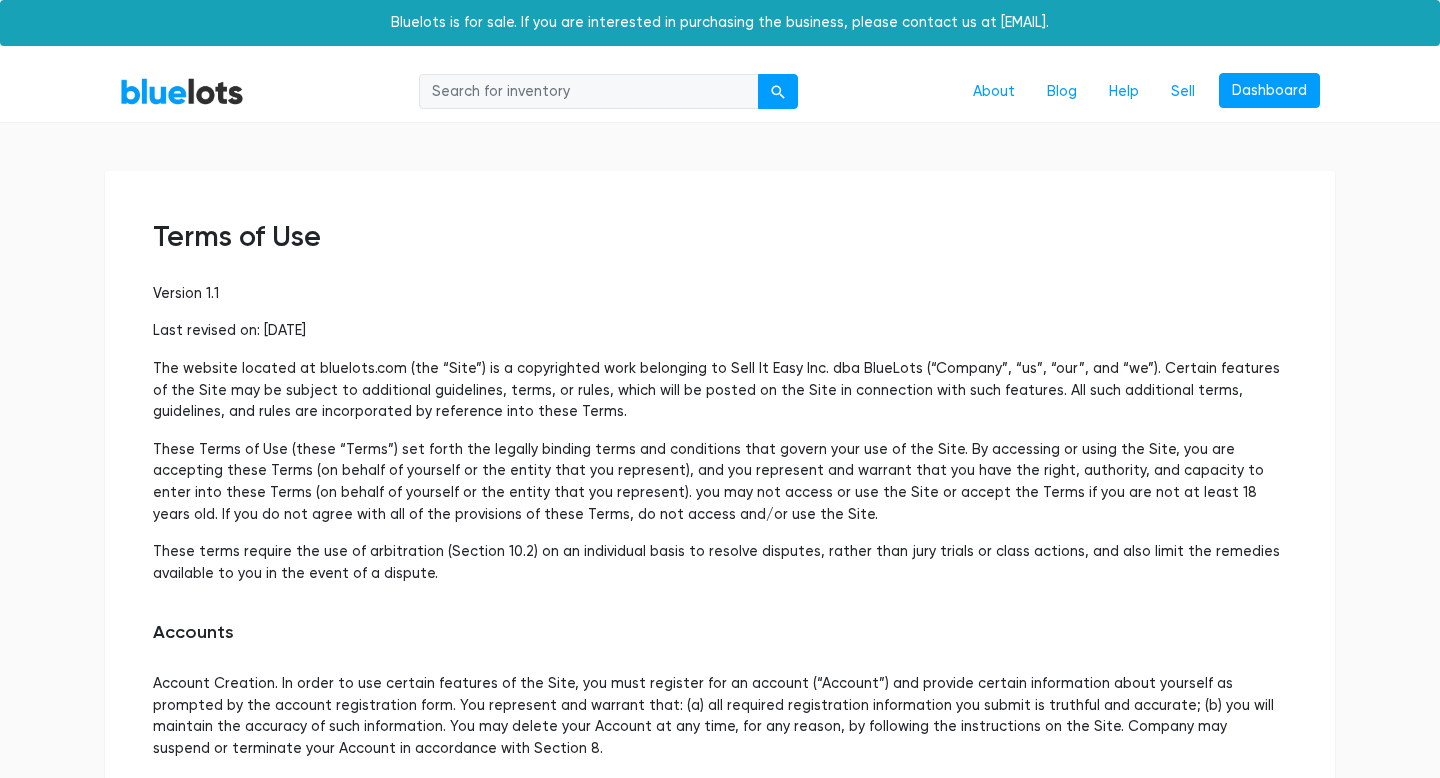 click on "BlueLots
About
Blog
Help
Sell
Dashboard" at bounding box center (720, 92) 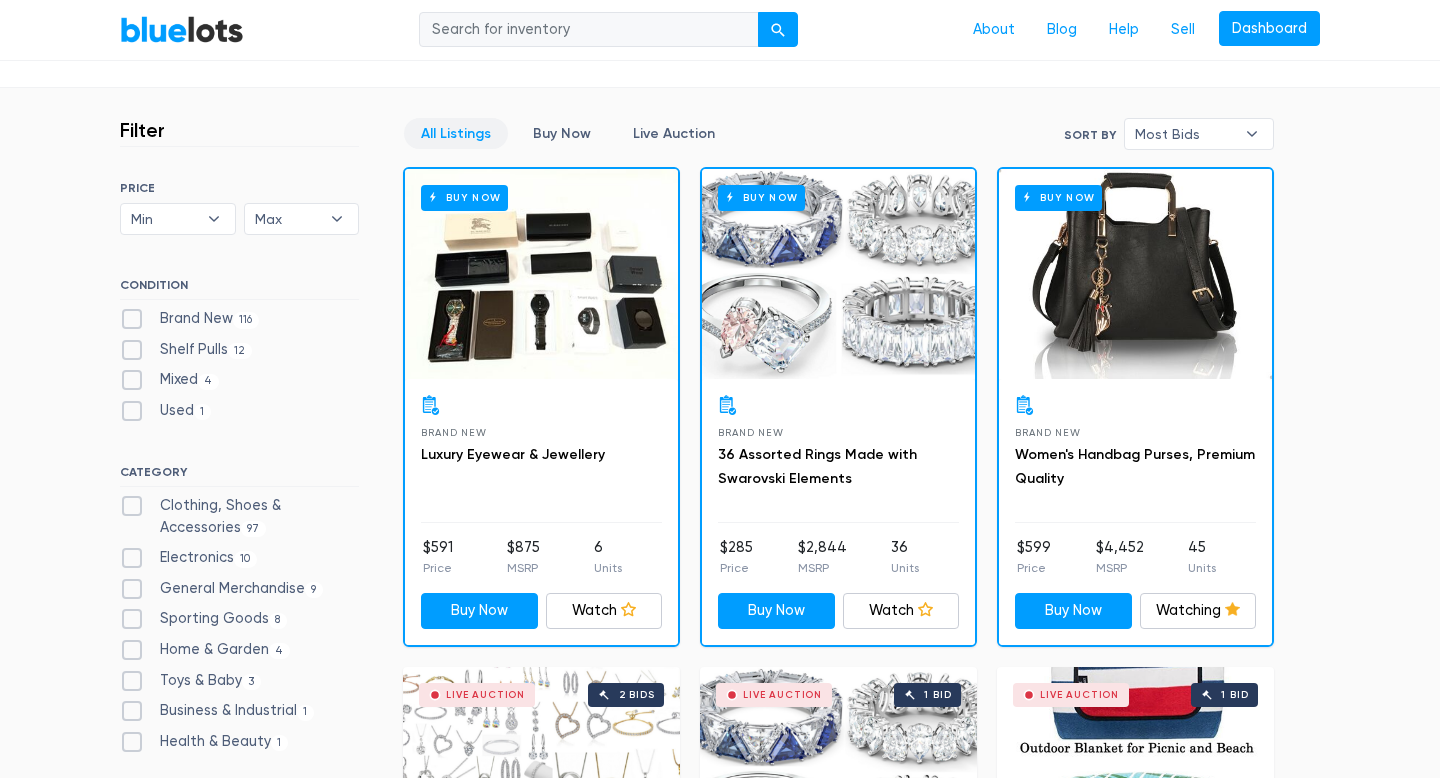 scroll, scrollTop: 522, scrollLeft: 0, axis: vertical 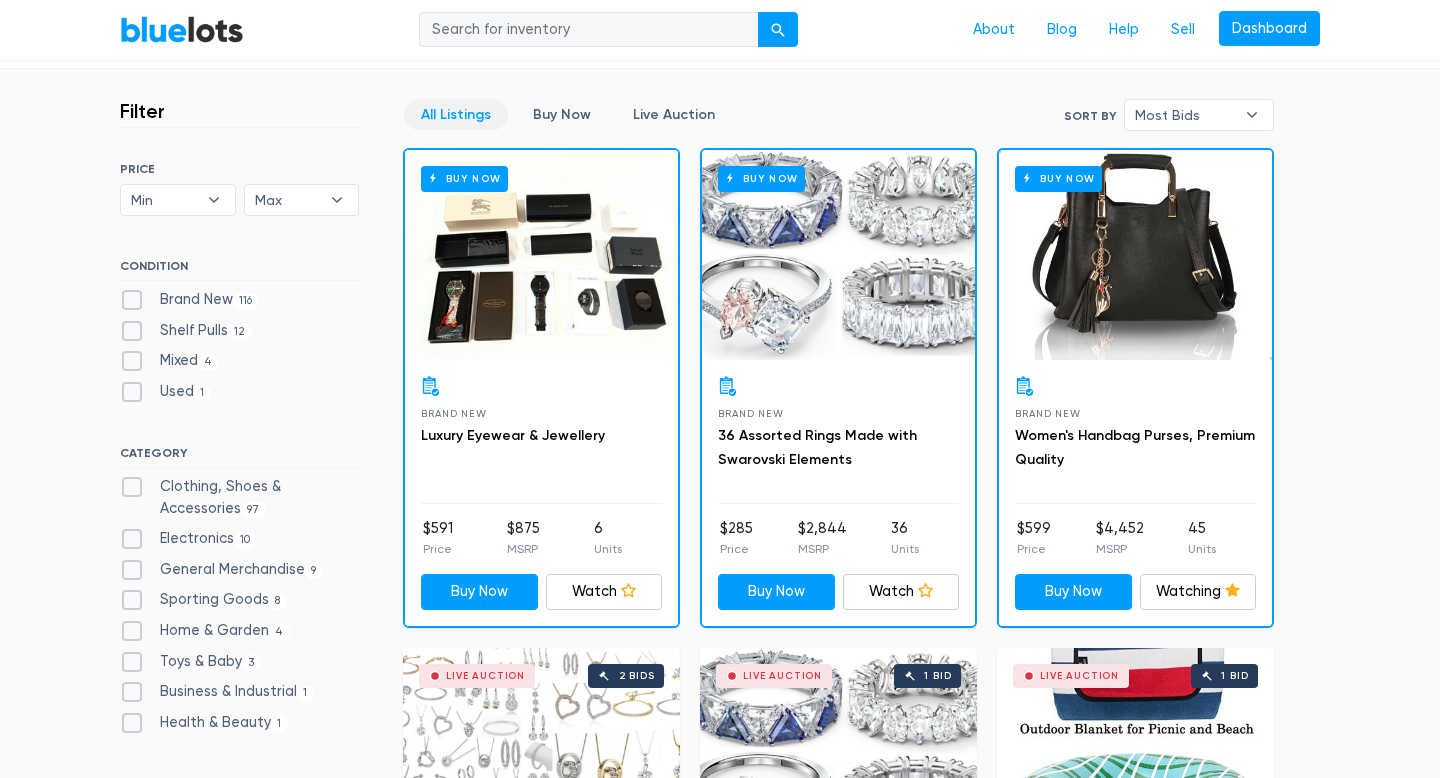 click on "Filter
Filter & Sort
SORT BY
Most Bids
Ending Soonest
Newly Listed
Lowest Price
Highest Price Most Bids ▾ Most Bids Ending Soonest Newly Listed Lowest Price Highest Price
PRICE
Min $100
$200
$300
$400
$500
$1,000
$2,000
$3,000 Min ▾ Min $100 $200 $300 $400 $500 $1,000 $2,000 $3,000
Max $100
$200
$300
$400
$500
$1,000
$2,000
$3,000 Max ▾ Max $100 $200 $300 $400 $500 $1,000 $2,000 $3,000
CONDITION
Brand New
116
12" at bounding box center (720, 4388) 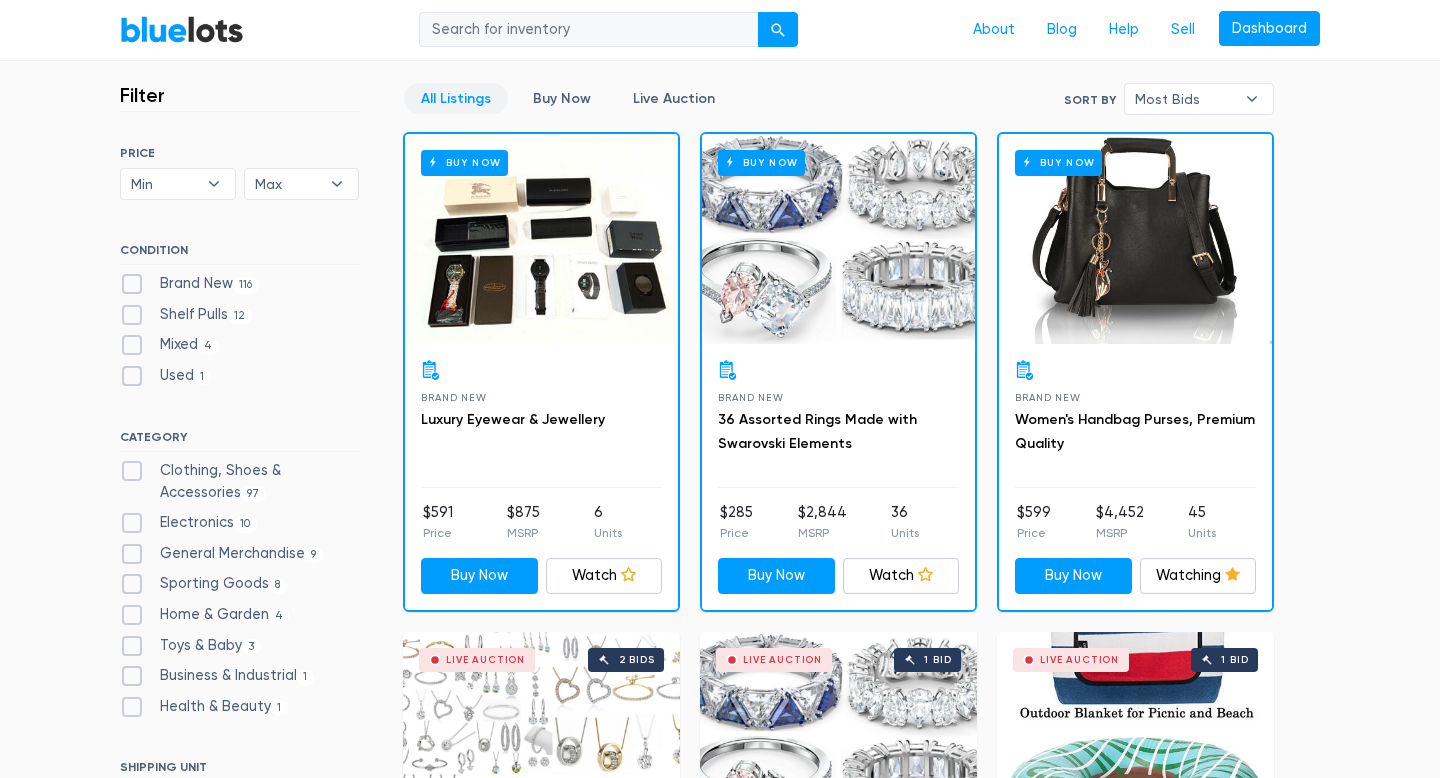 scroll, scrollTop: 539, scrollLeft: 0, axis: vertical 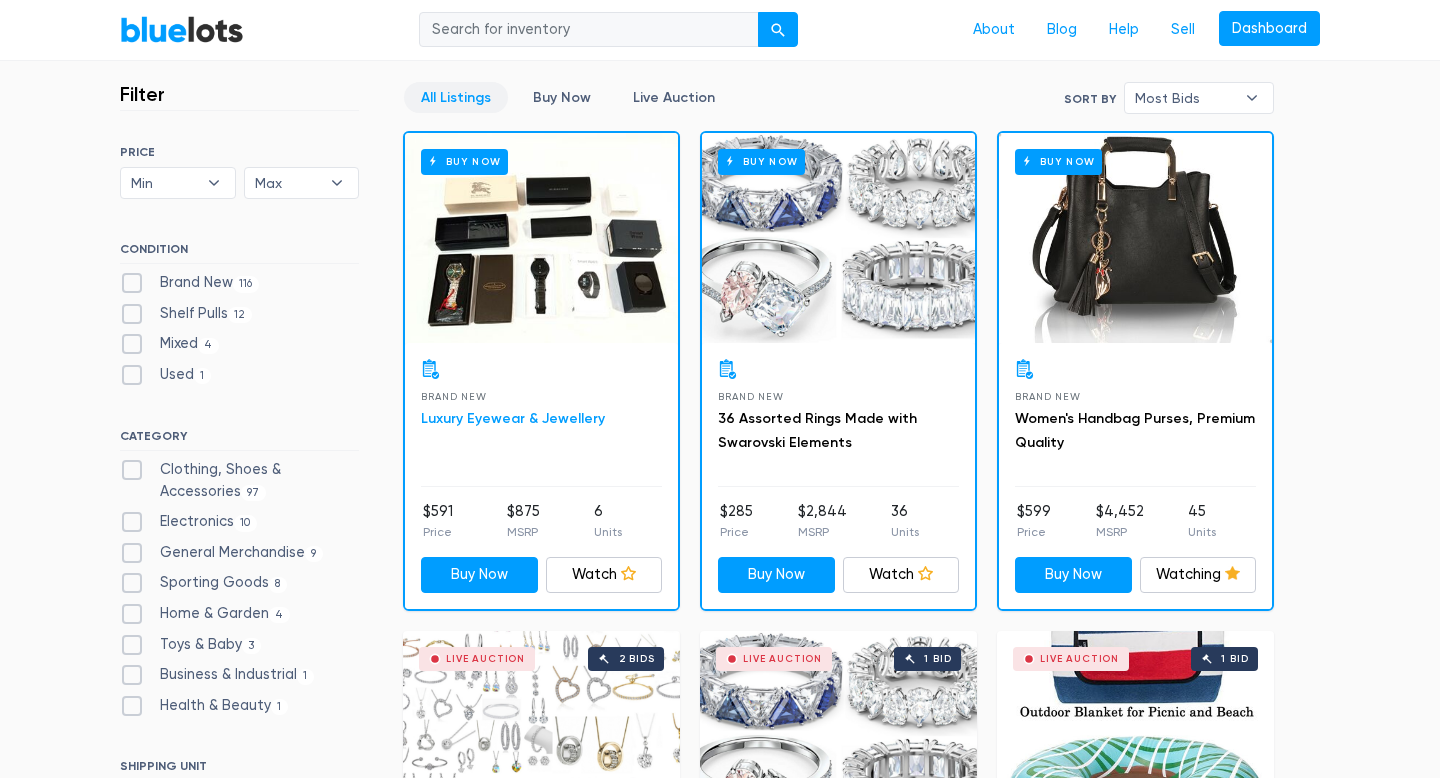 click on "Luxury Eyewear & Jewellery" at bounding box center (513, 418) 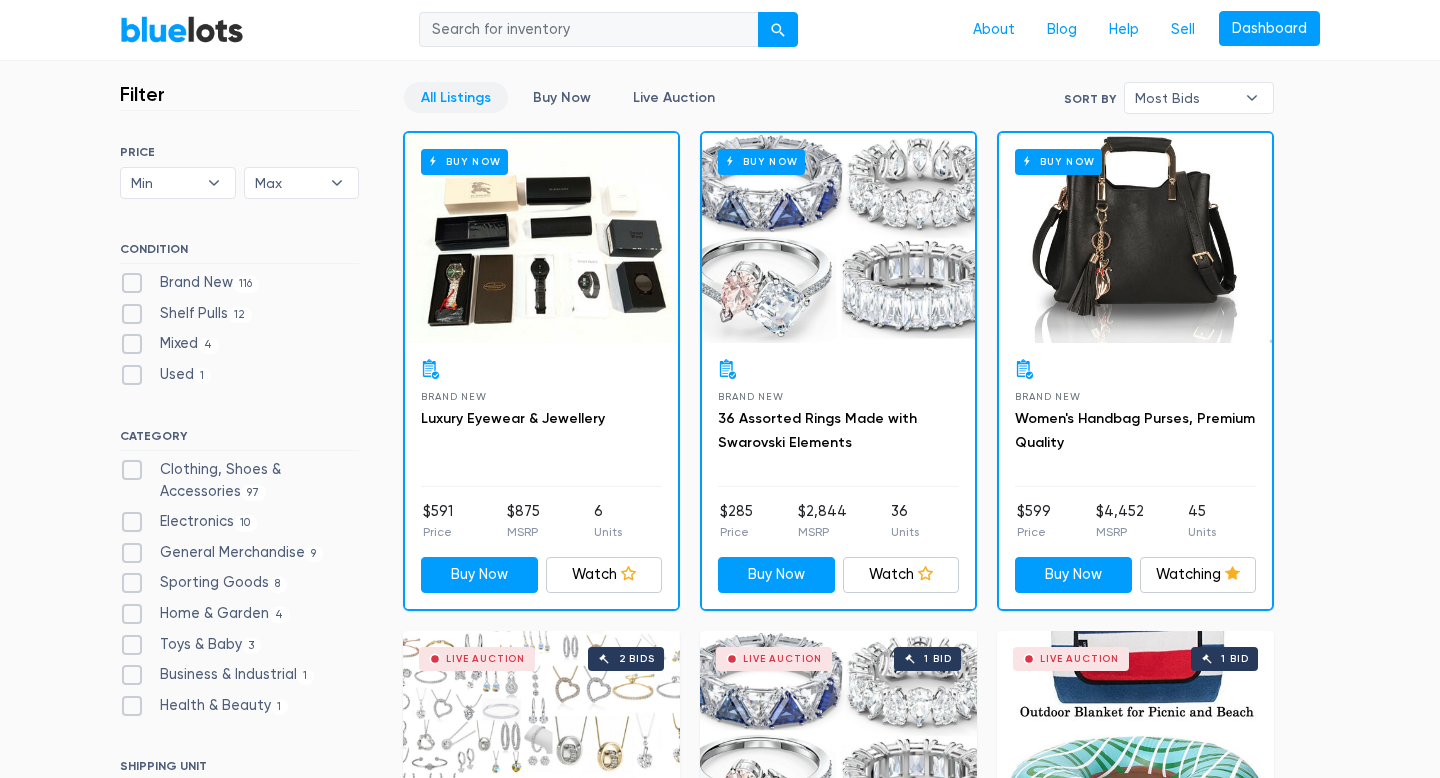 drag, startPoint x: 504, startPoint y: 508, endPoint x: 535, endPoint y: 519, distance: 32.89377 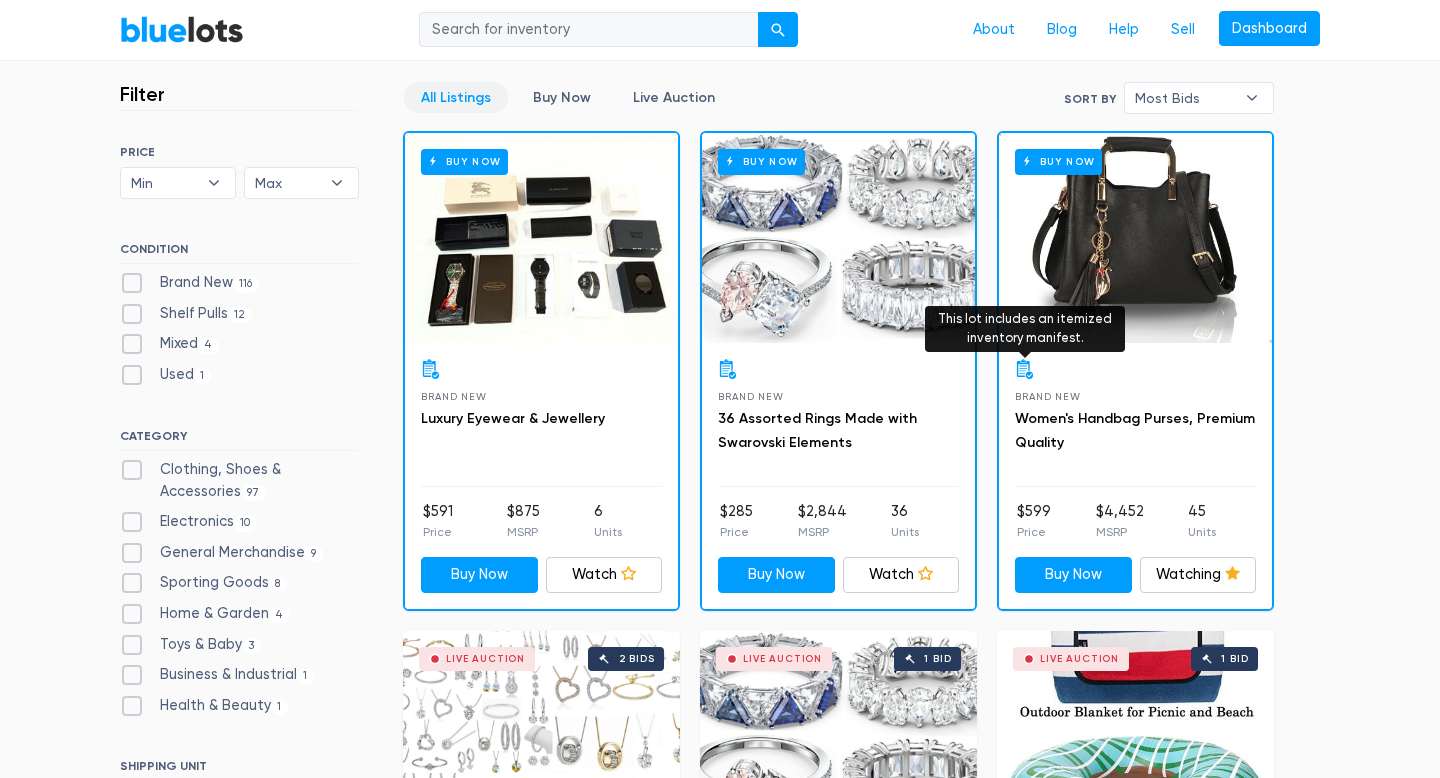 click 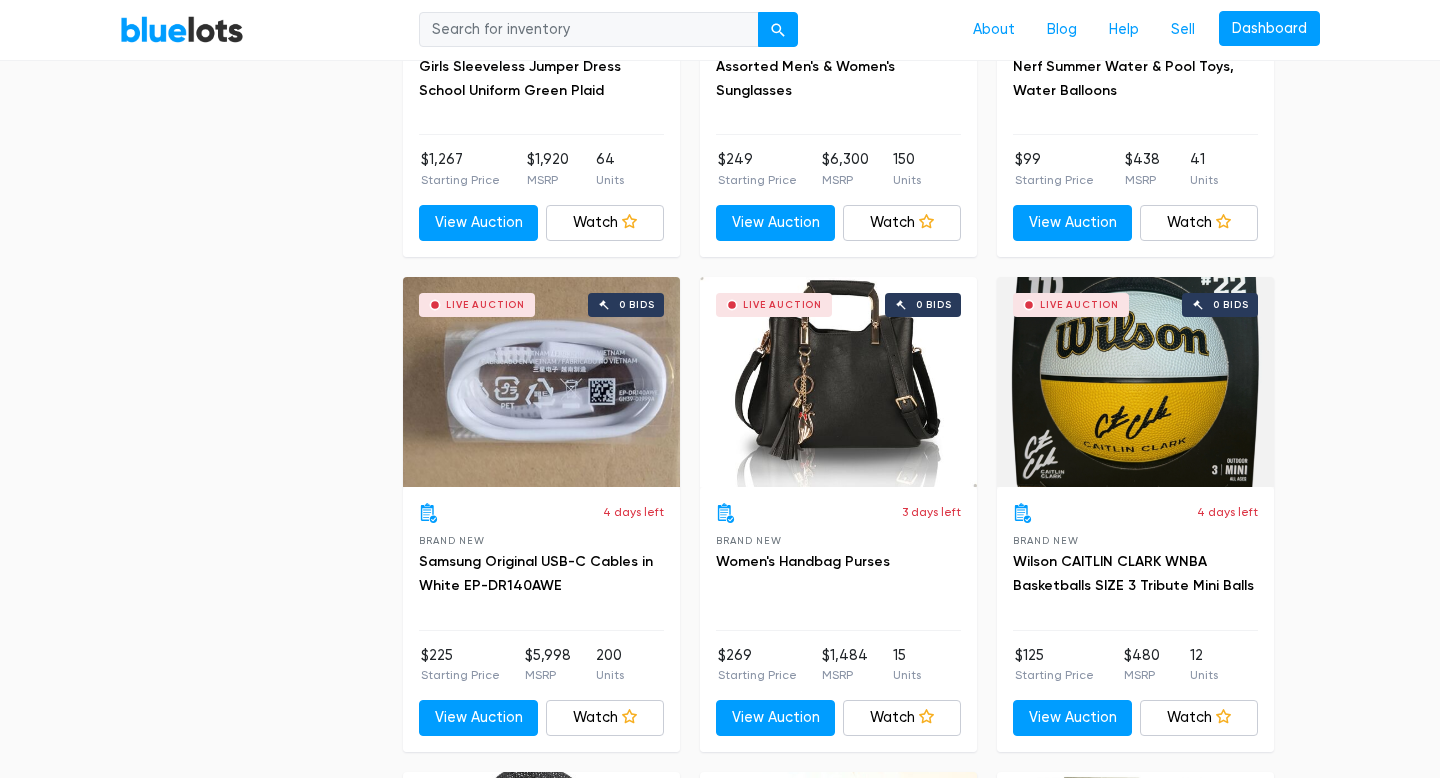scroll, scrollTop: 4507, scrollLeft: 0, axis: vertical 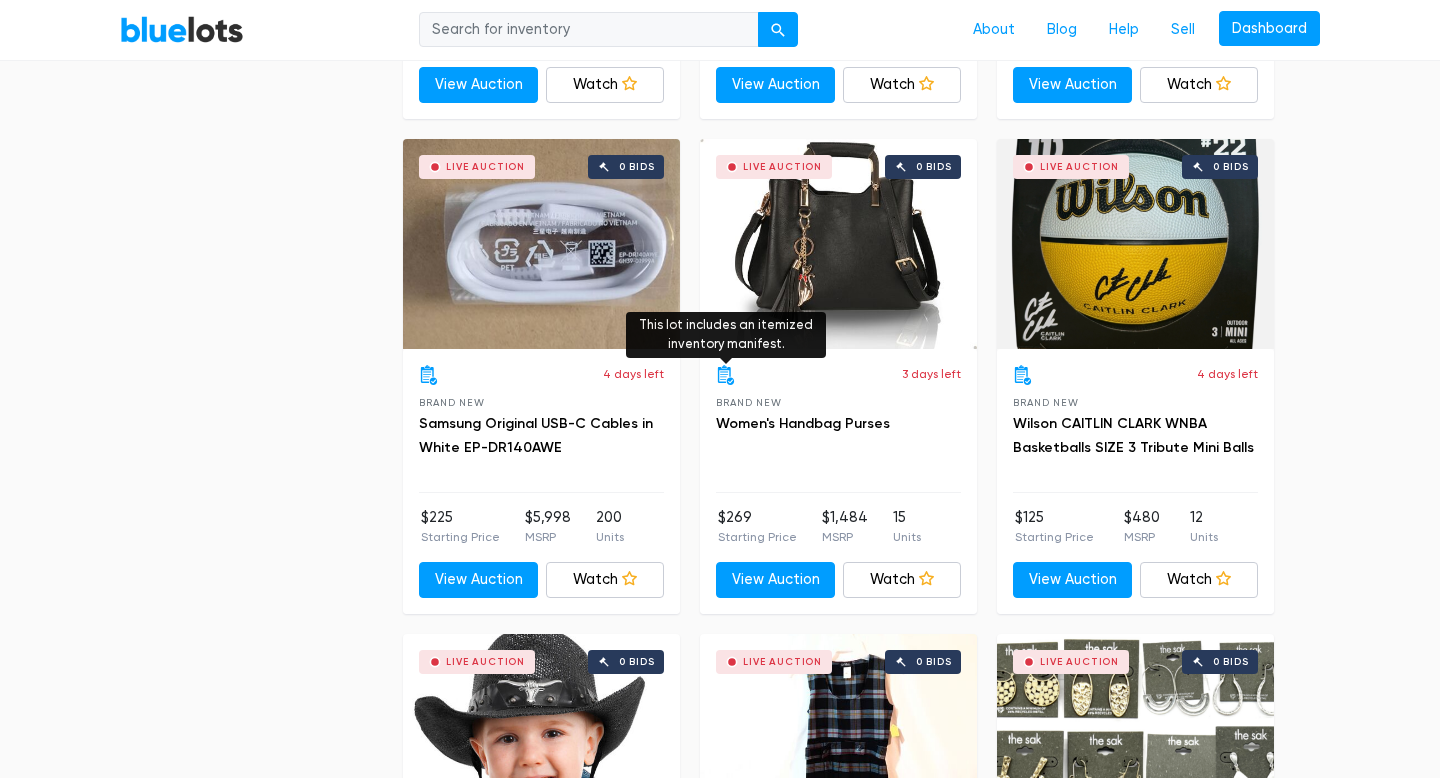 click 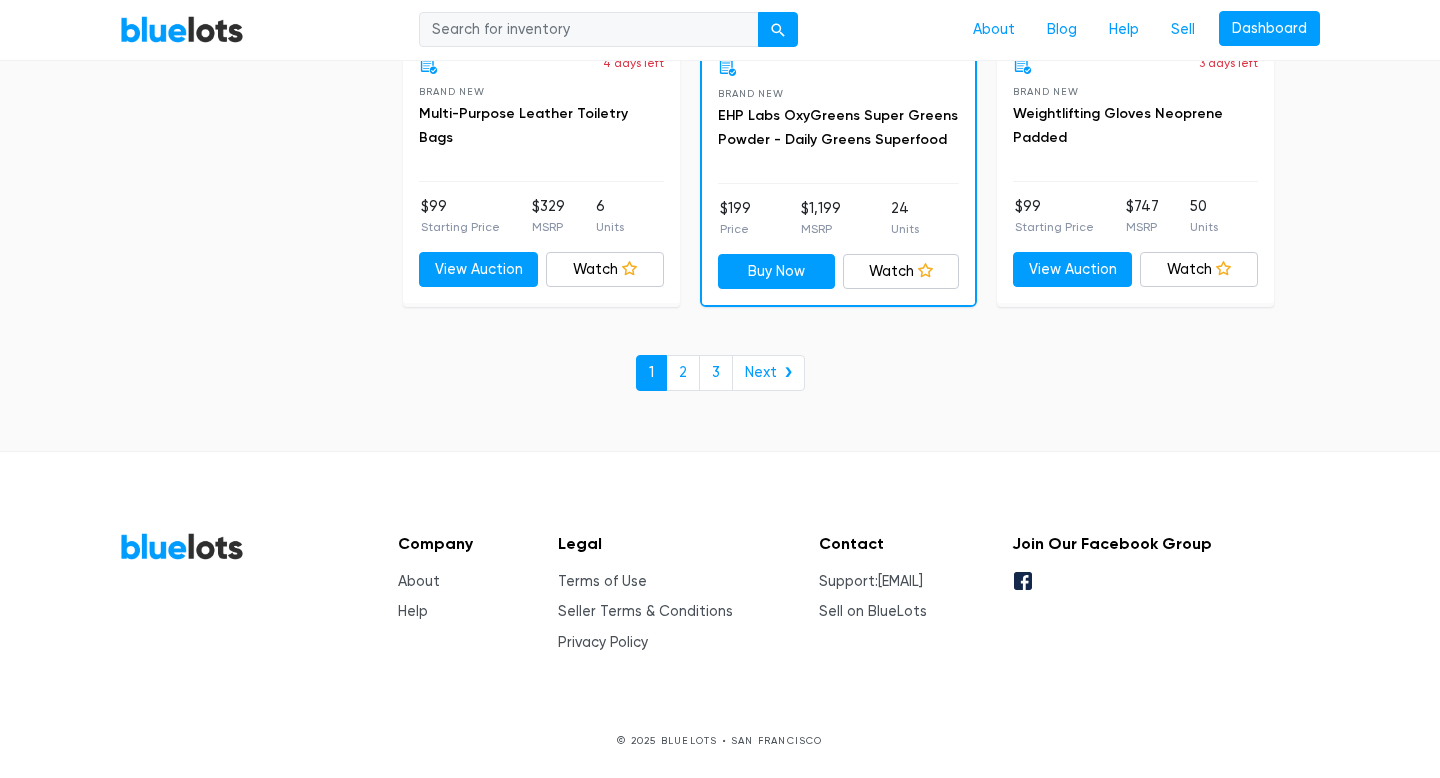 scroll, scrollTop: 8652, scrollLeft: 0, axis: vertical 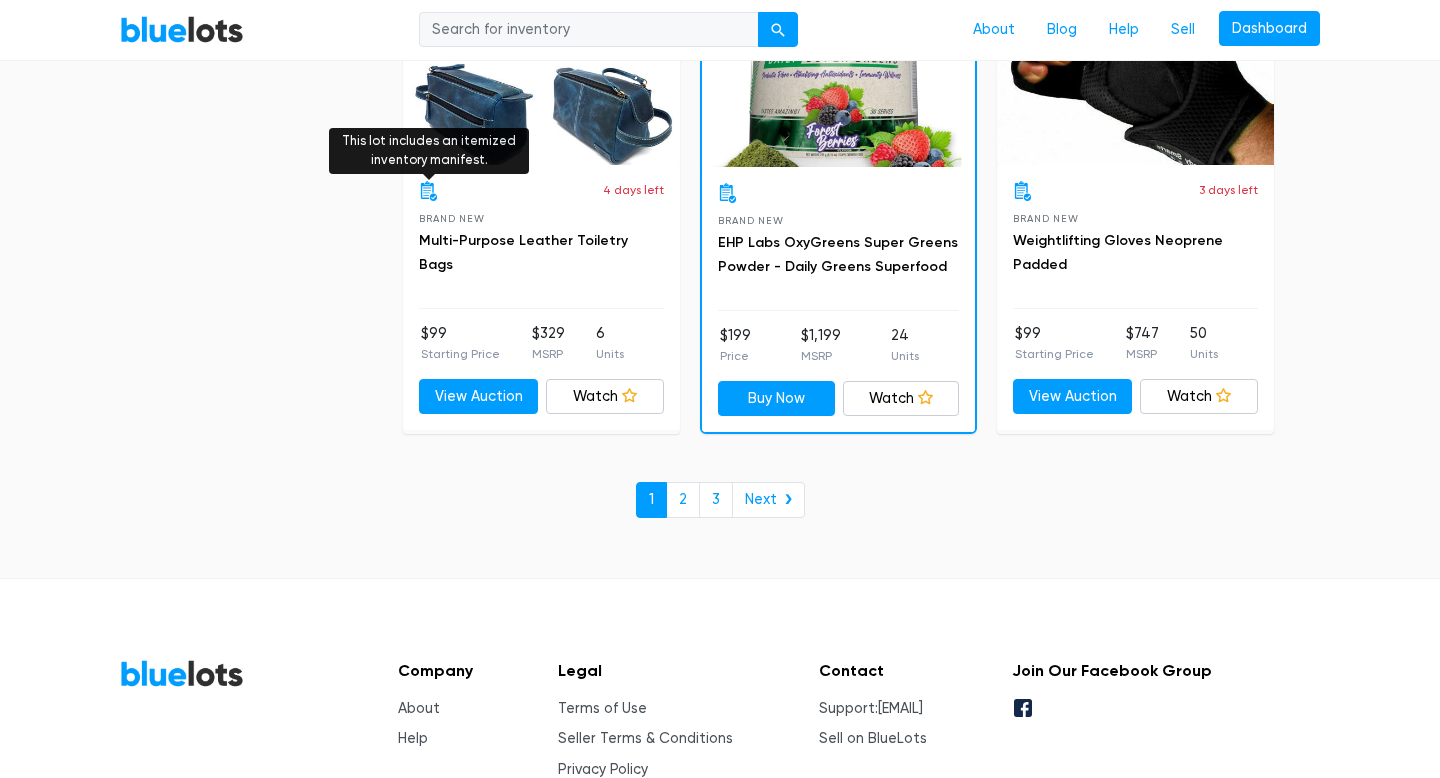 drag, startPoint x: 438, startPoint y: 192, endPoint x: 417, endPoint y: 192, distance: 21 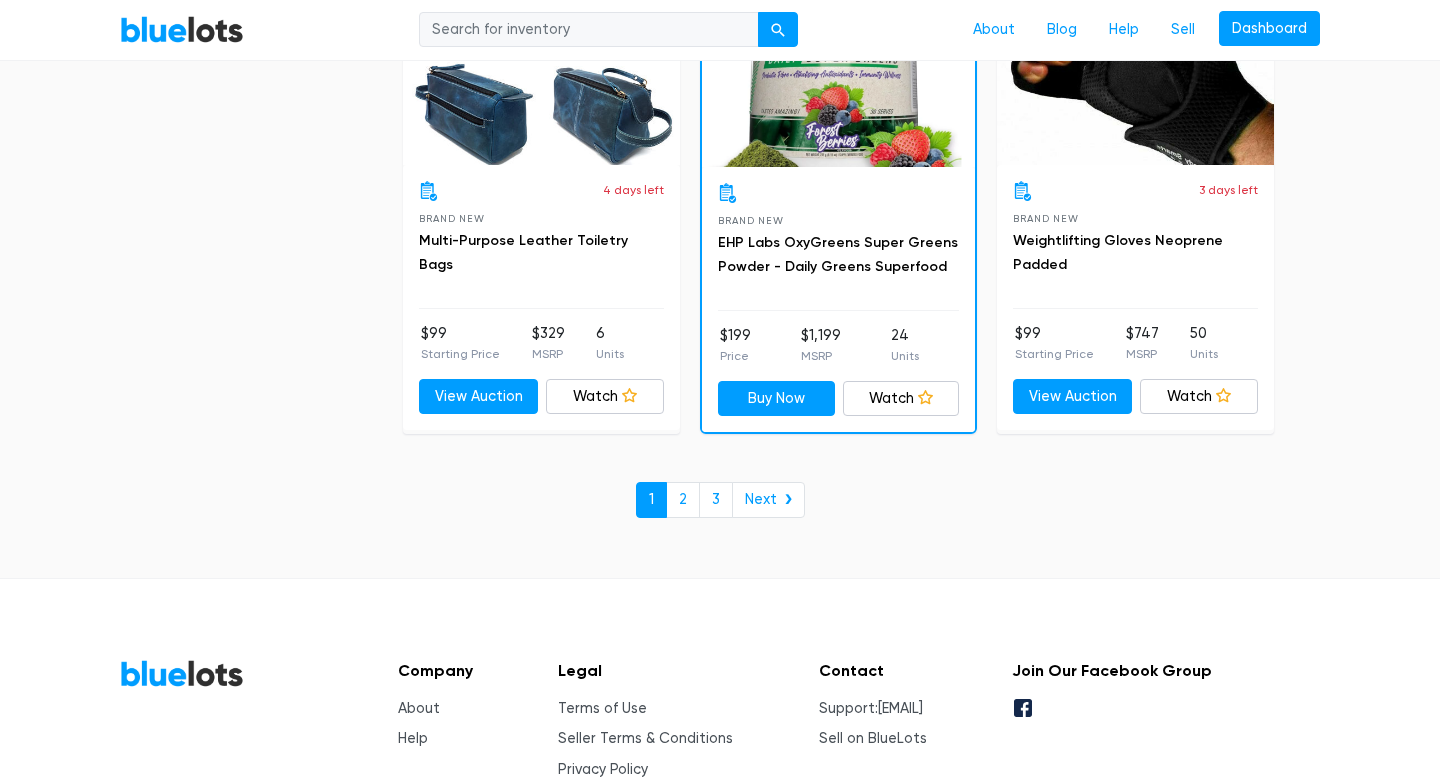 click on "Filter
Filter & Sort
SORT BY
Most Bids
Ending Soonest
Newly Listed
Lowest Price
Highest Price Most Bids ▾ Most Bids Ending Soonest Newly Listed Lowest Price Highest Price
PRICE
Min $100
$200
$300
$400
$500
$1,000
$2,000
$3,000 Min ▾ Min $100 $200 $300 $400 $500 $1,000 $2,000 $3,000
Max $100
$200
$300
$400
$500
$1,000
$2,000
$3,000 Max ▾ Max $100 $200 $300 $400 $500 $1,000 $2,000 $3,000
CONDITION
Brand New
116
12 4 1" at bounding box center (720, -3814) 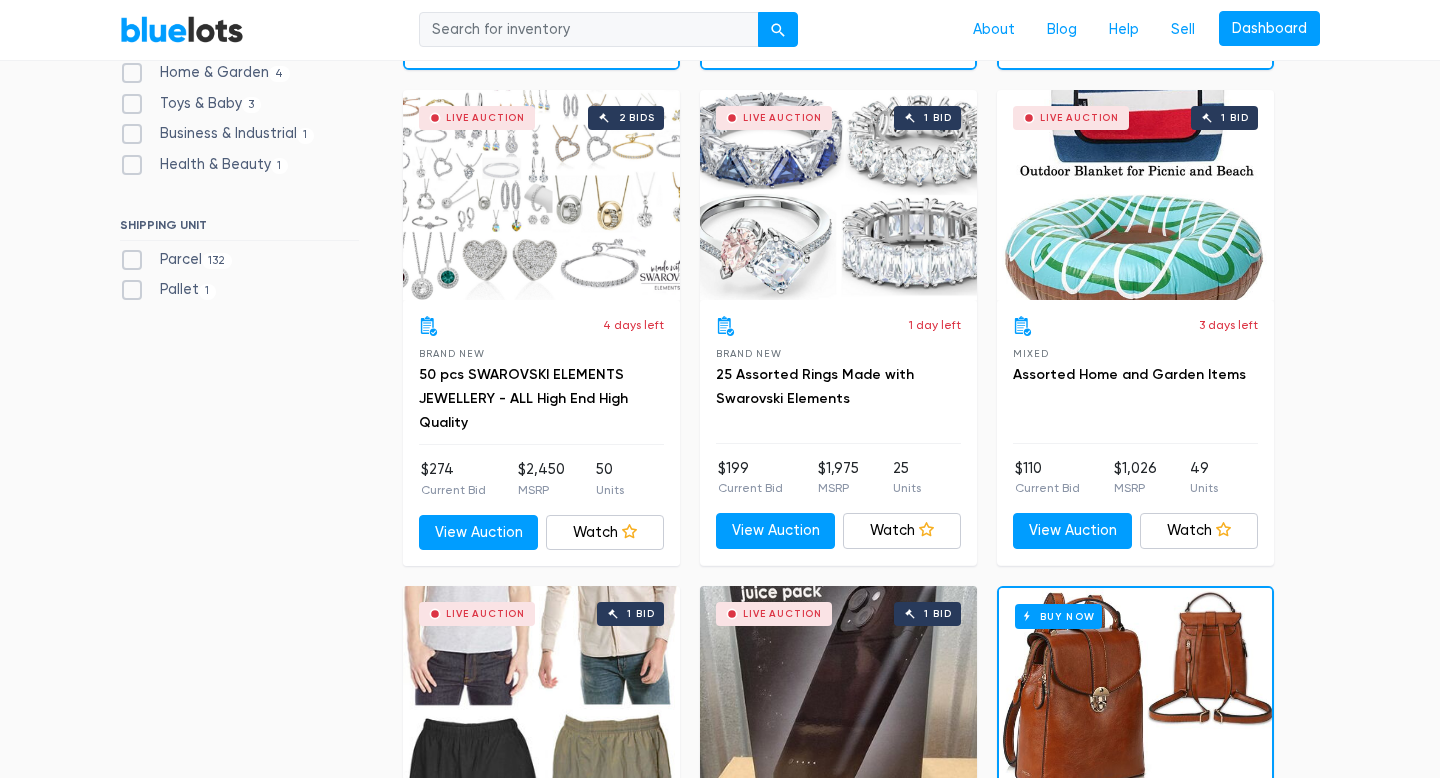 scroll, scrollTop: 1001, scrollLeft: 0, axis: vertical 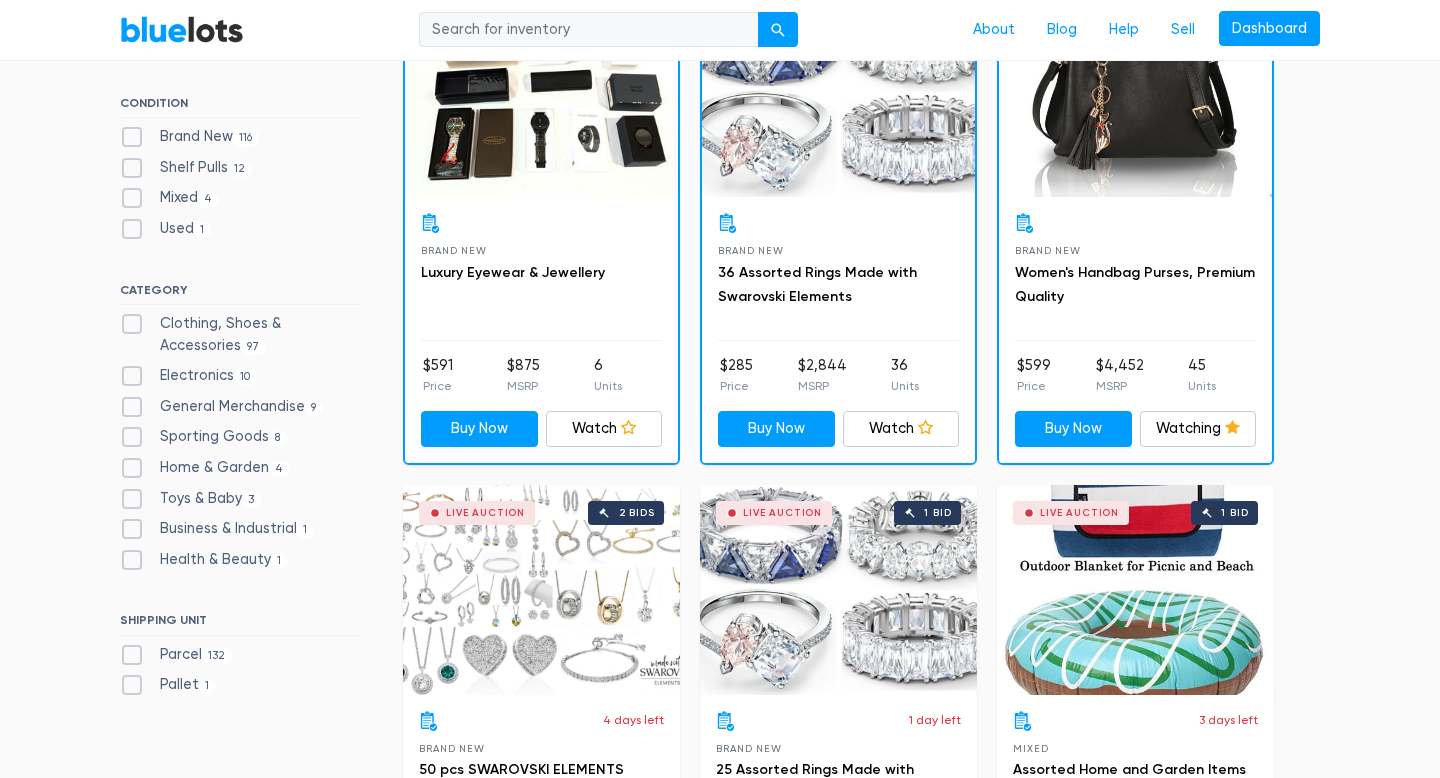 click on "Clothing, Shoes & Accessories
97" at bounding box center [239, 334] 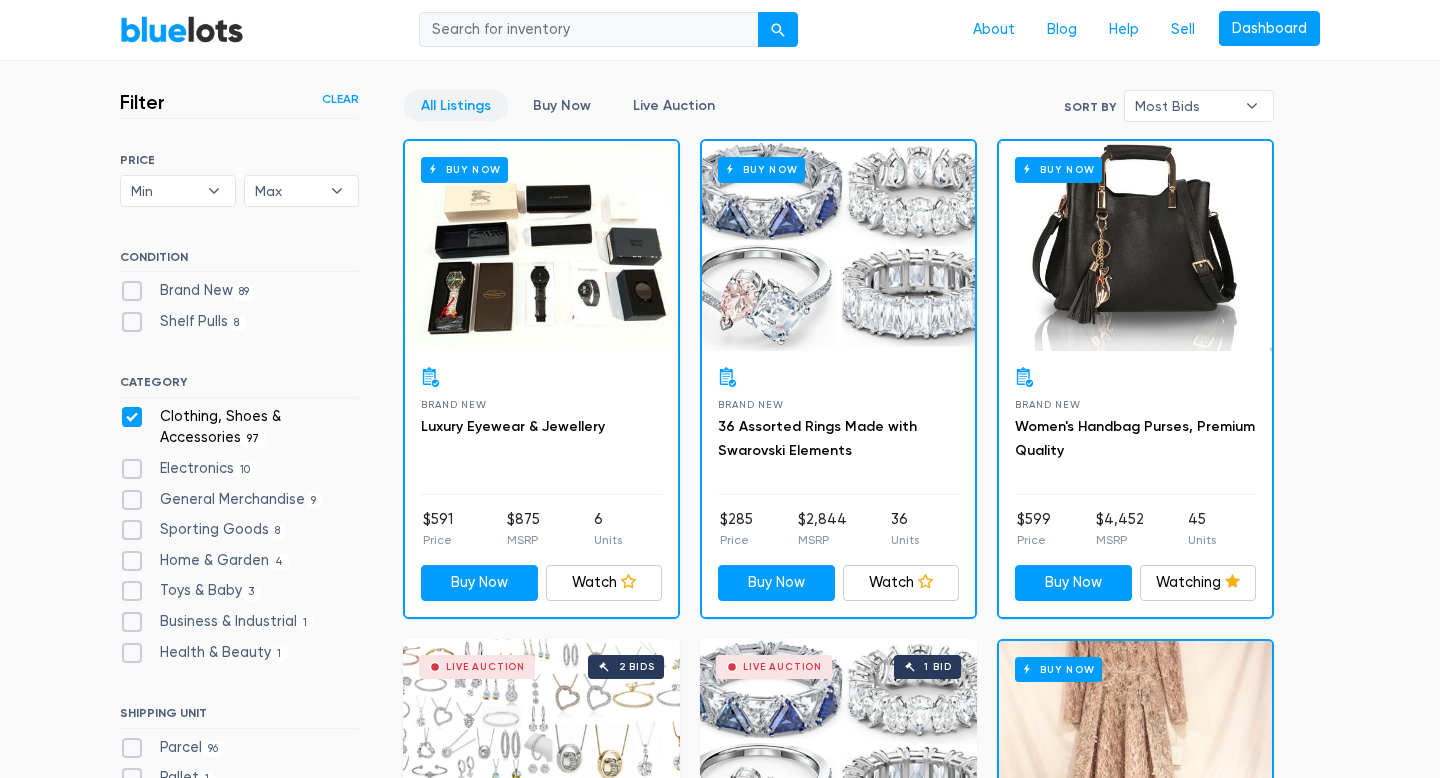 scroll, scrollTop: 530, scrollLeft: 0, axis: vertical 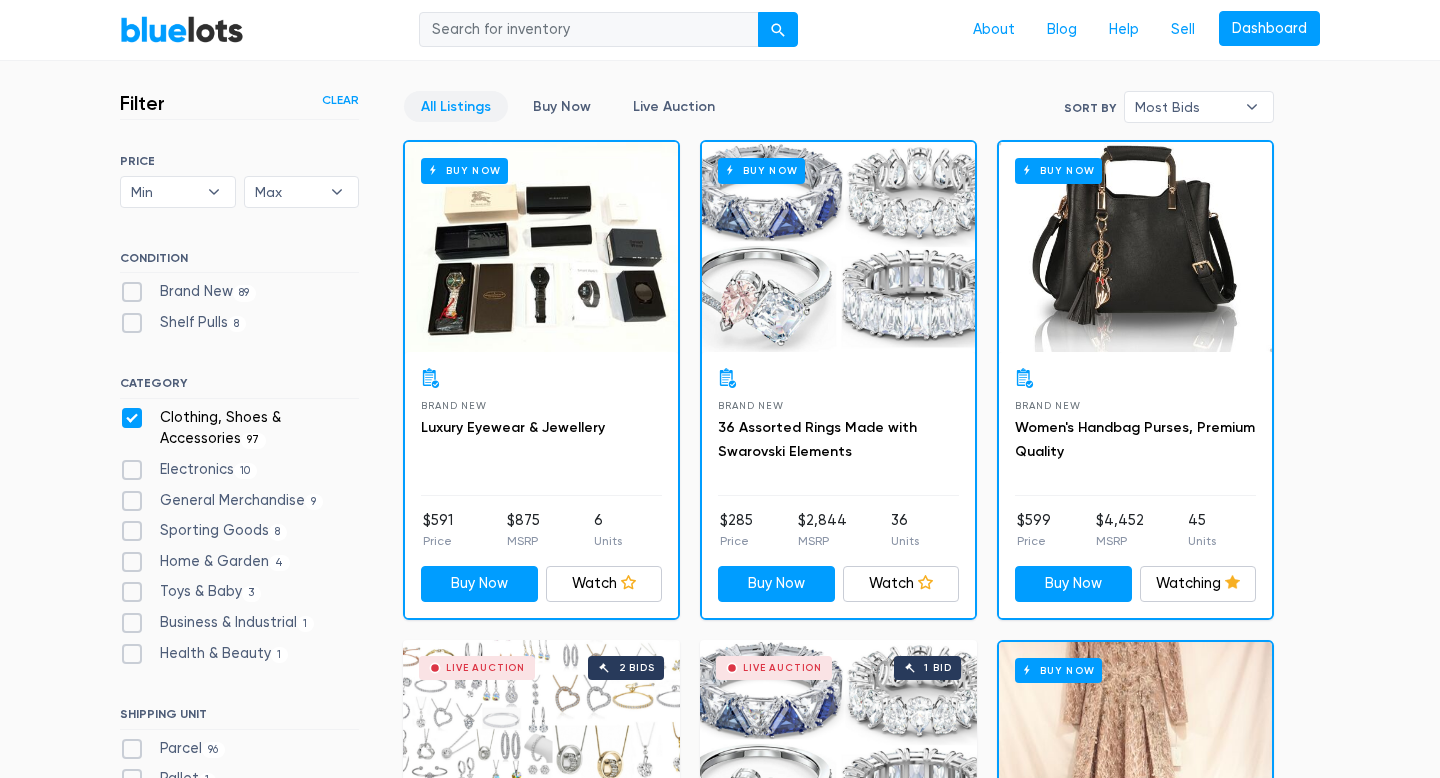 click on "Clothing, Shoes & Accessories
97" at bounding box center [239, 428] 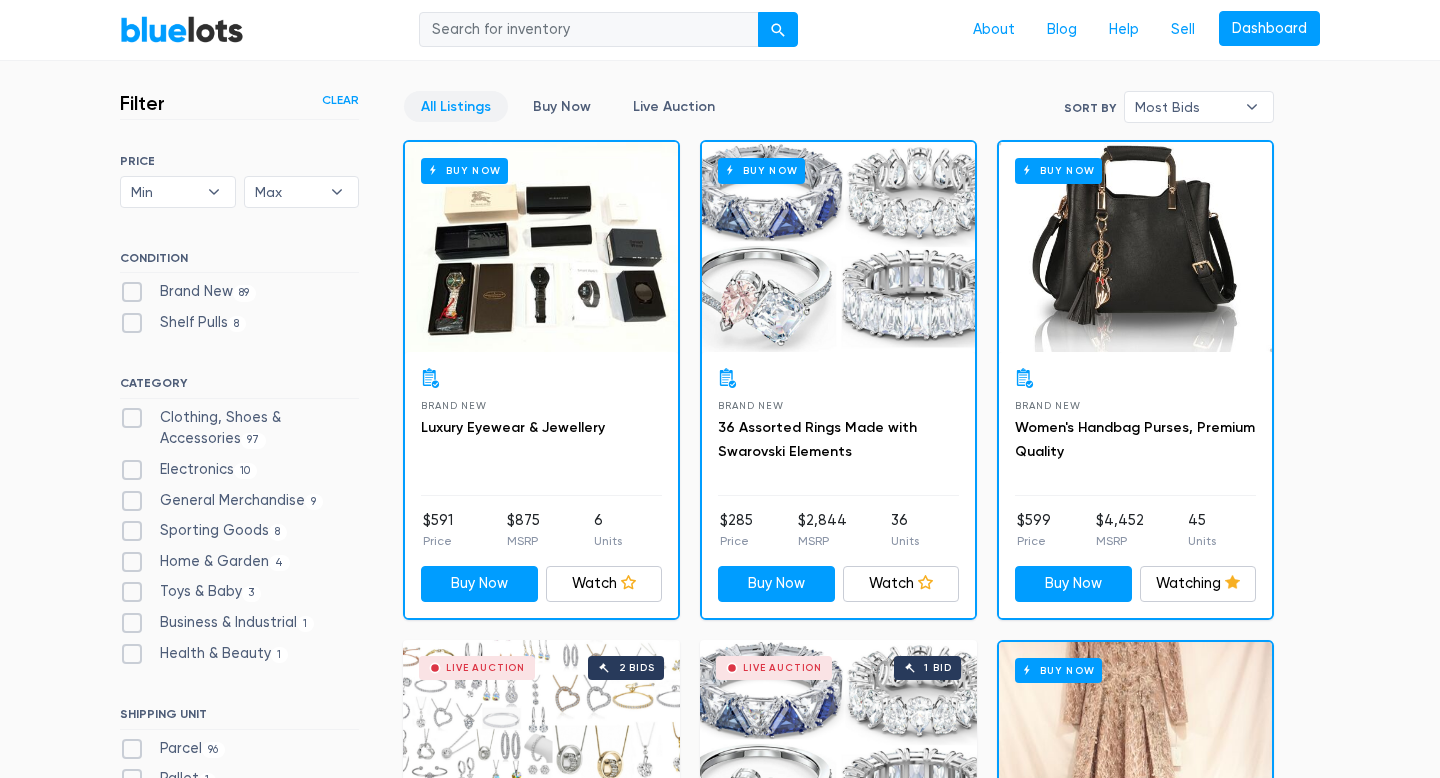click on "Electronics
10" at bounding box center (188, 470) 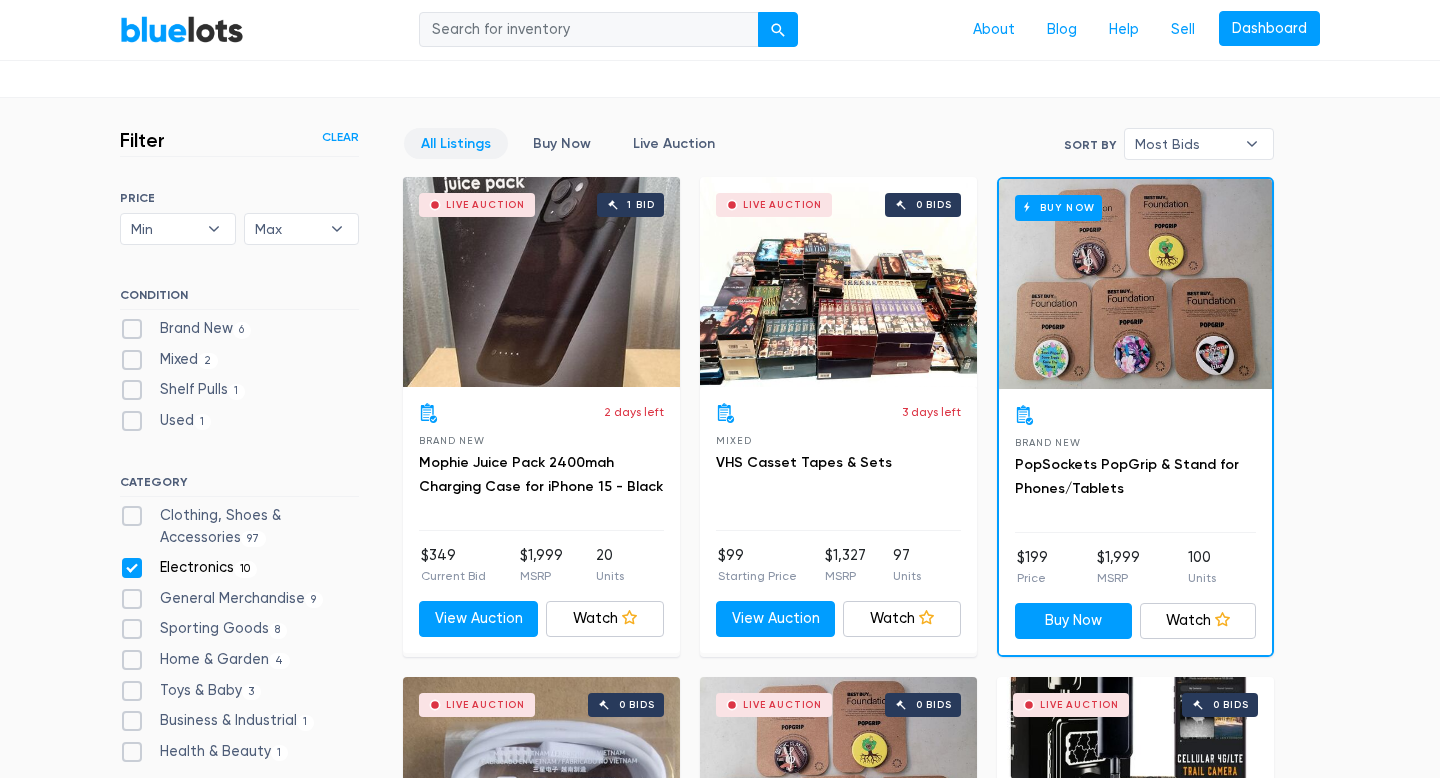 scroll, scrollTop: 526, scrollLeft: 0, axis: vertical 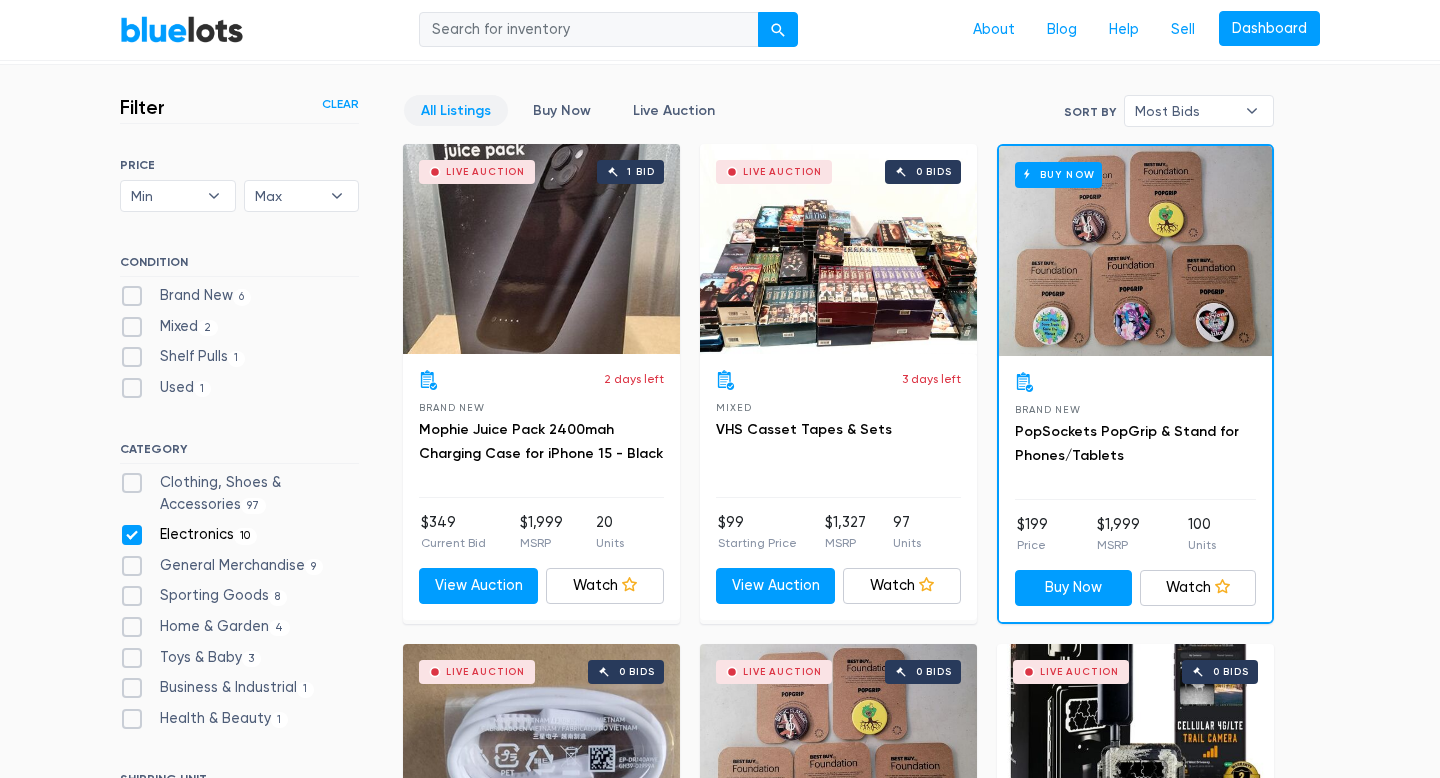 click on "Live Auction
0 bids" at bounding box center [838, 249] 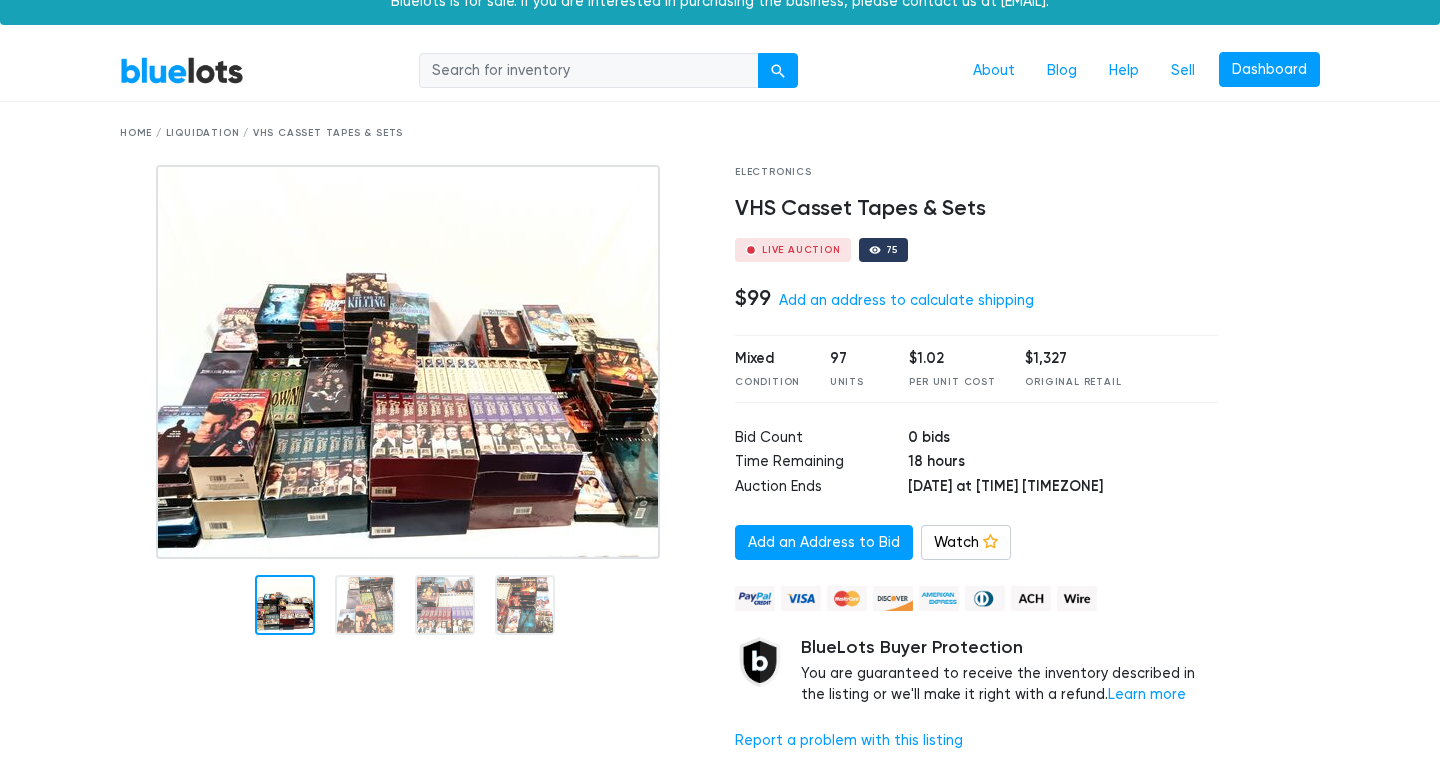scroll, scrollTop: 39, scrollLeft: 0, axis: vertical 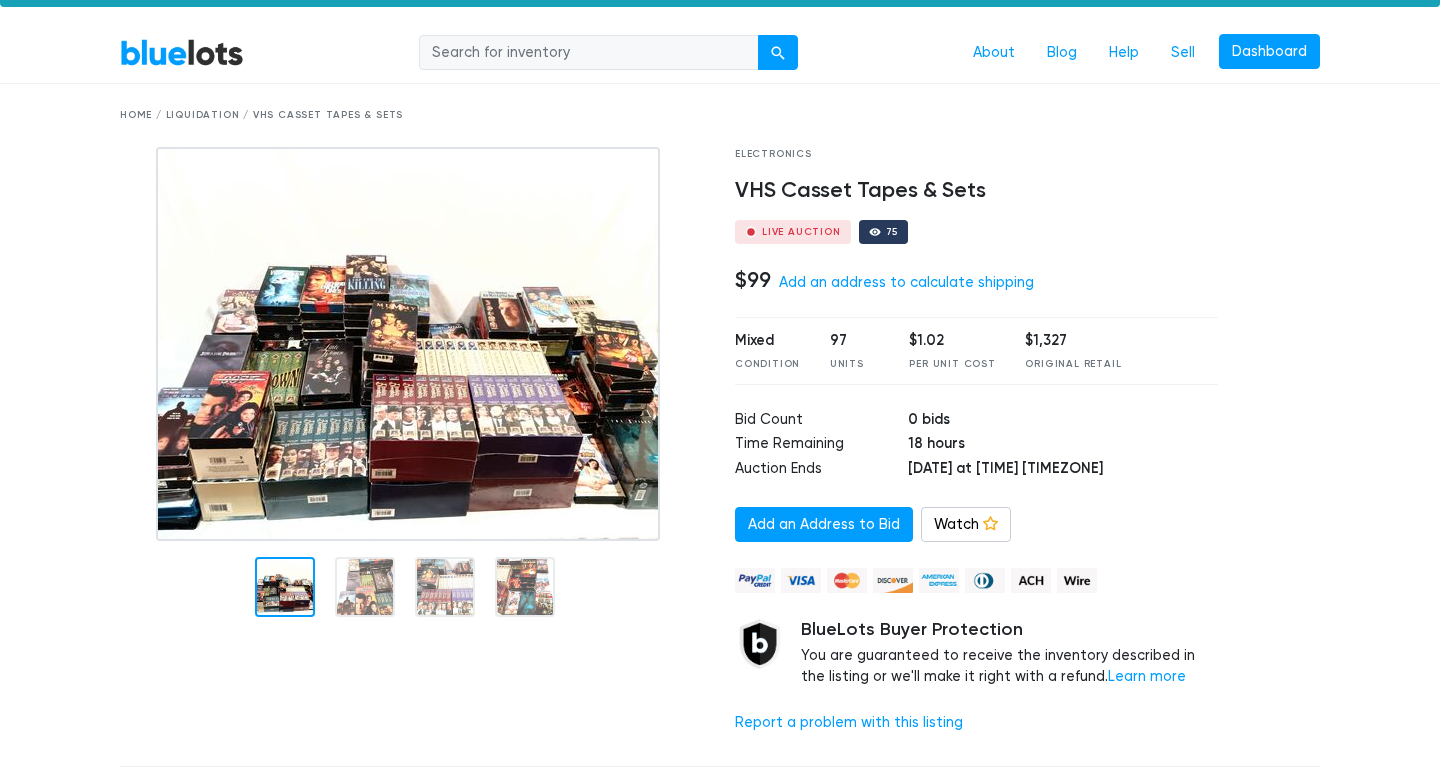 click on "Mixed
Condition
97
Units
$1.02
Per Unit Cost
$1,327
Original Retail" at bounding box center [976, 350] 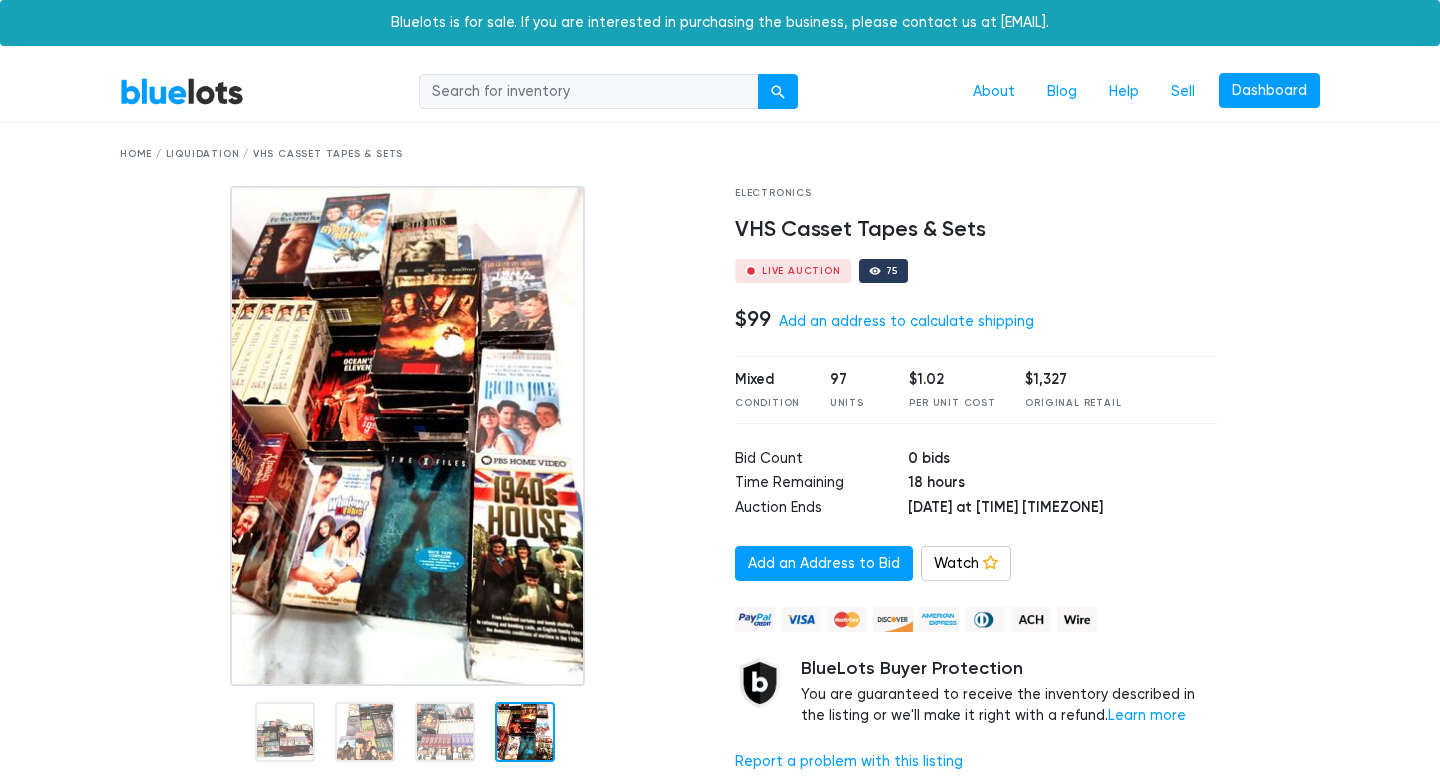 click at bounding box center (407, 436) 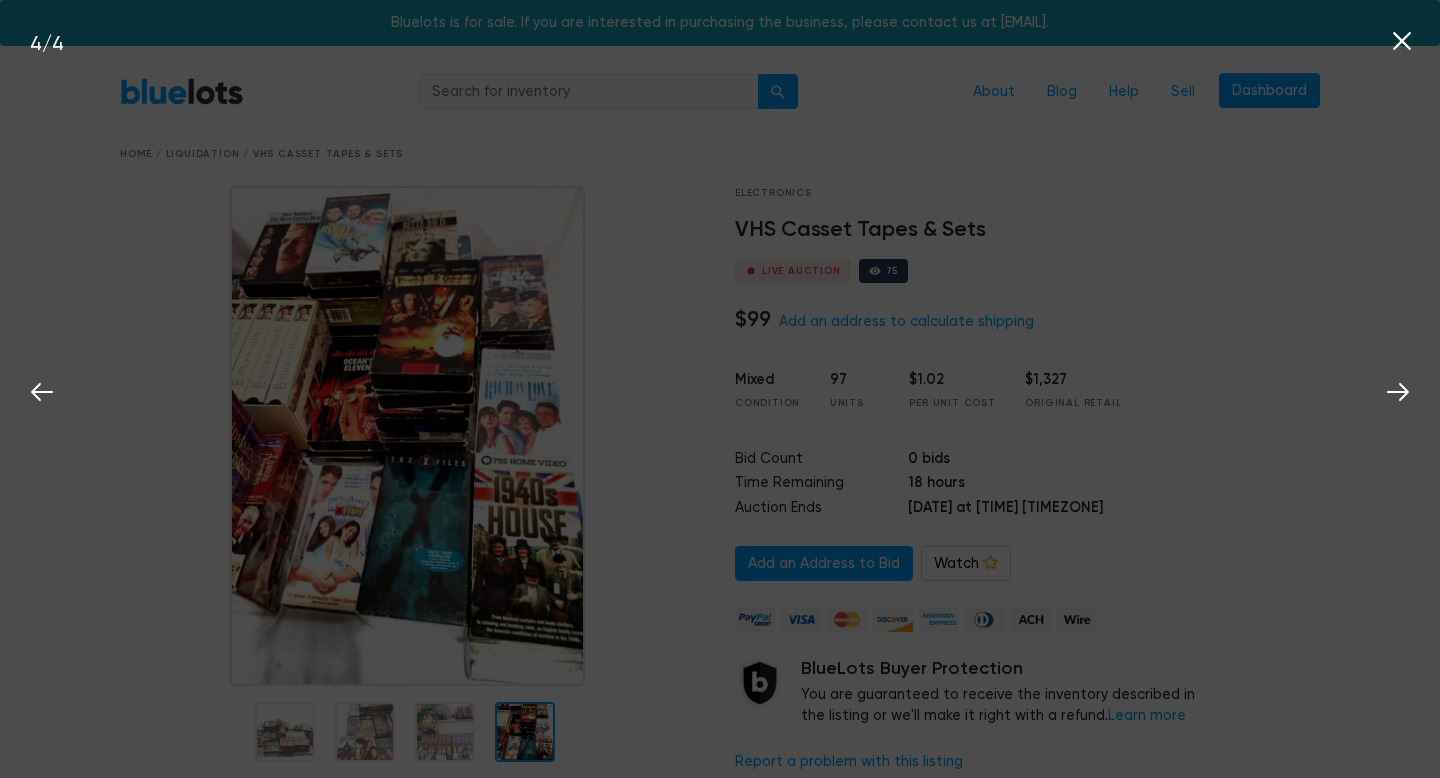 click at bounding box center [1402, 38] 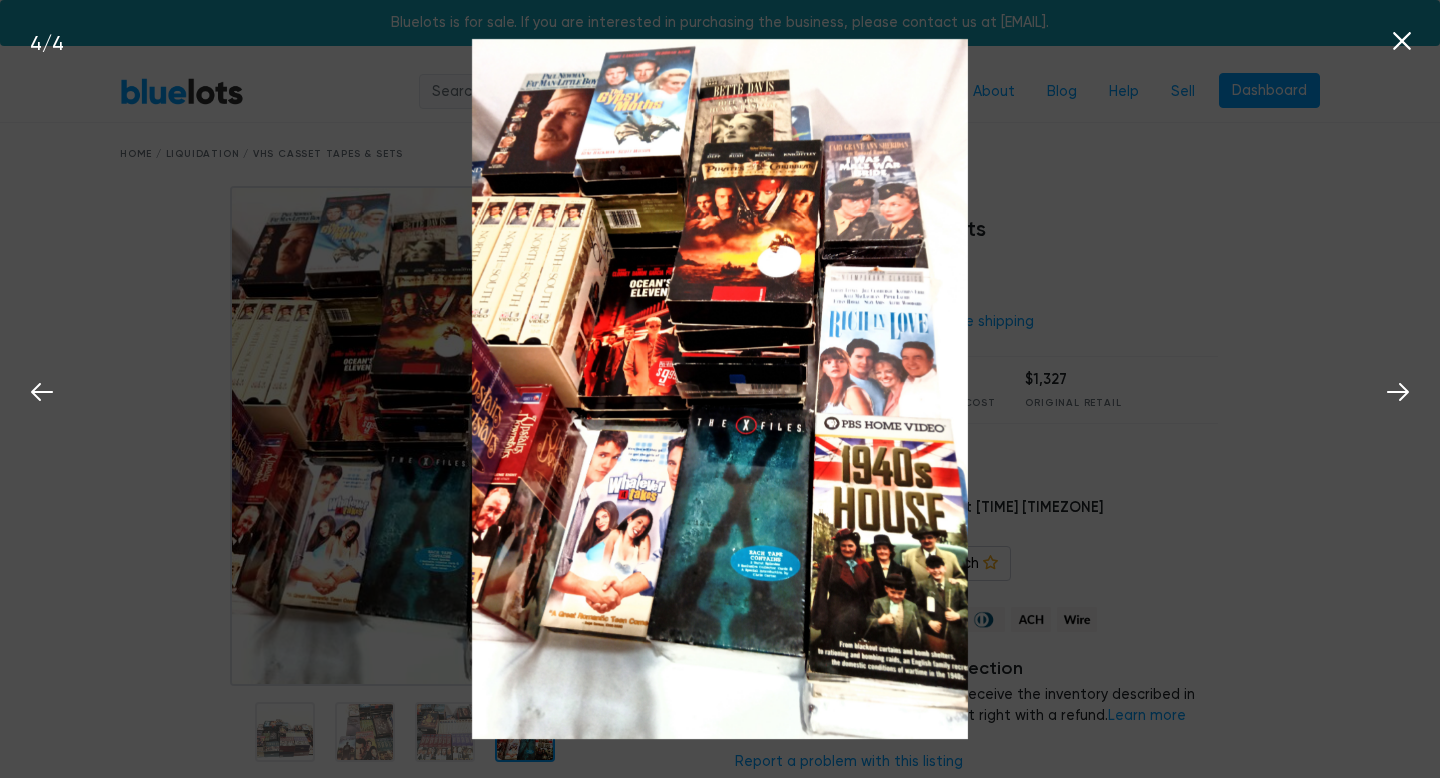 click 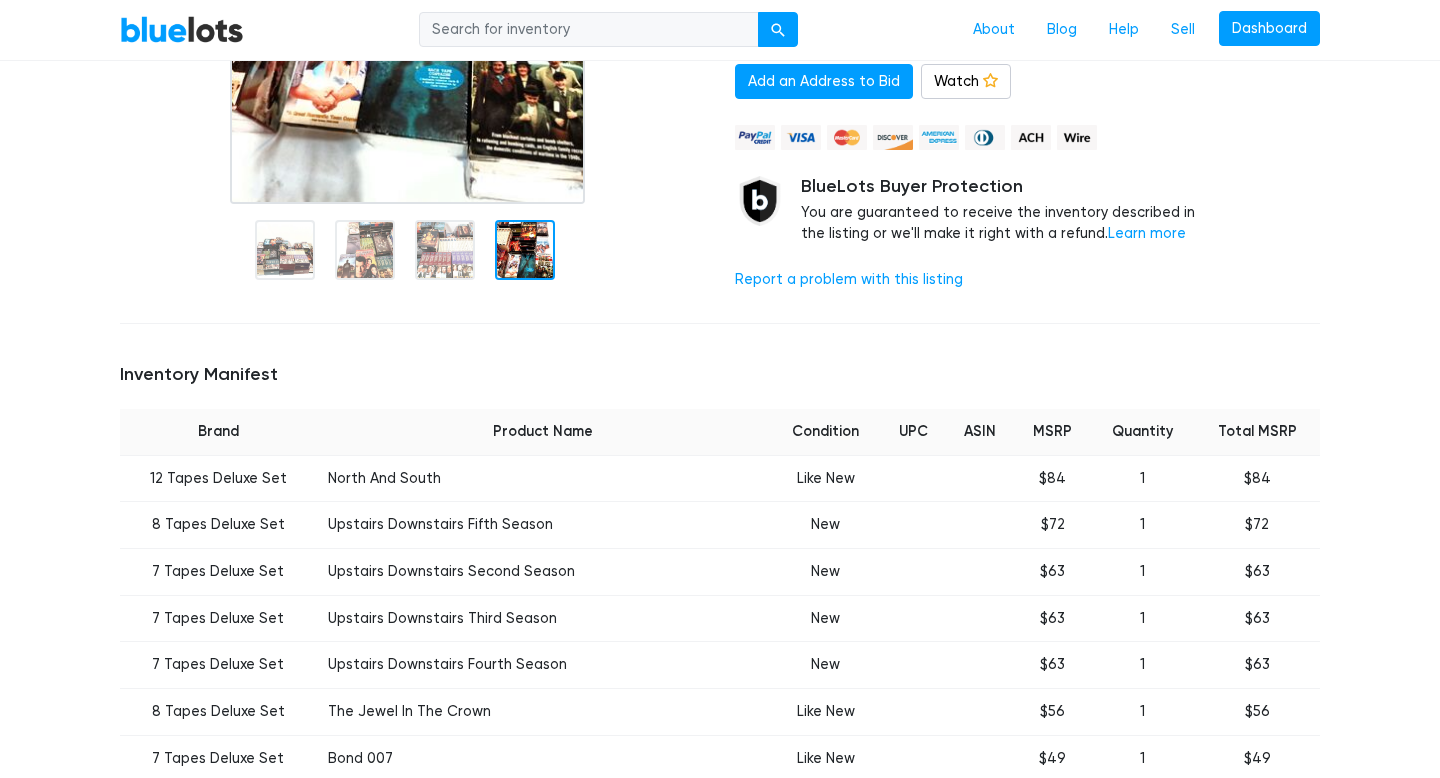 scroll, scrollTop: 576, scrollLeft: 0, axis: vertical 